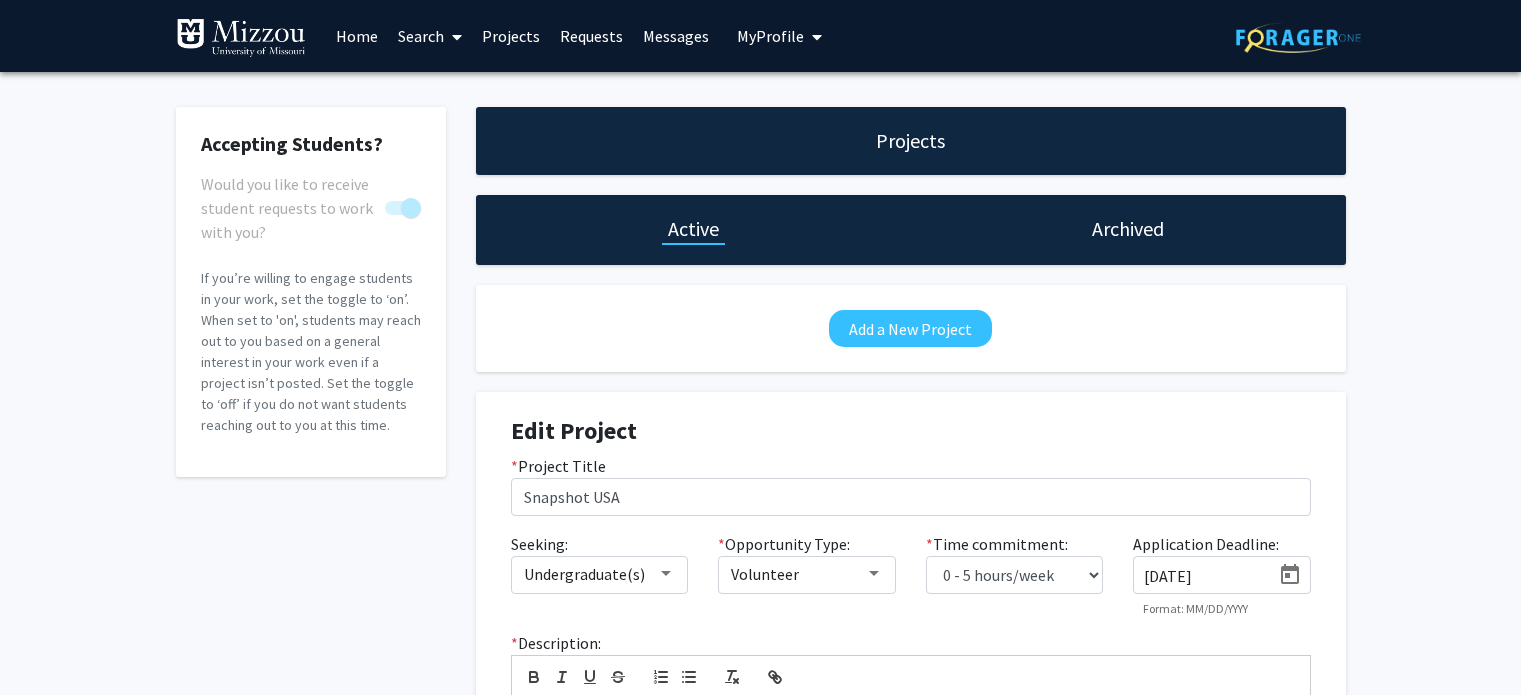 select on "0 - 5" 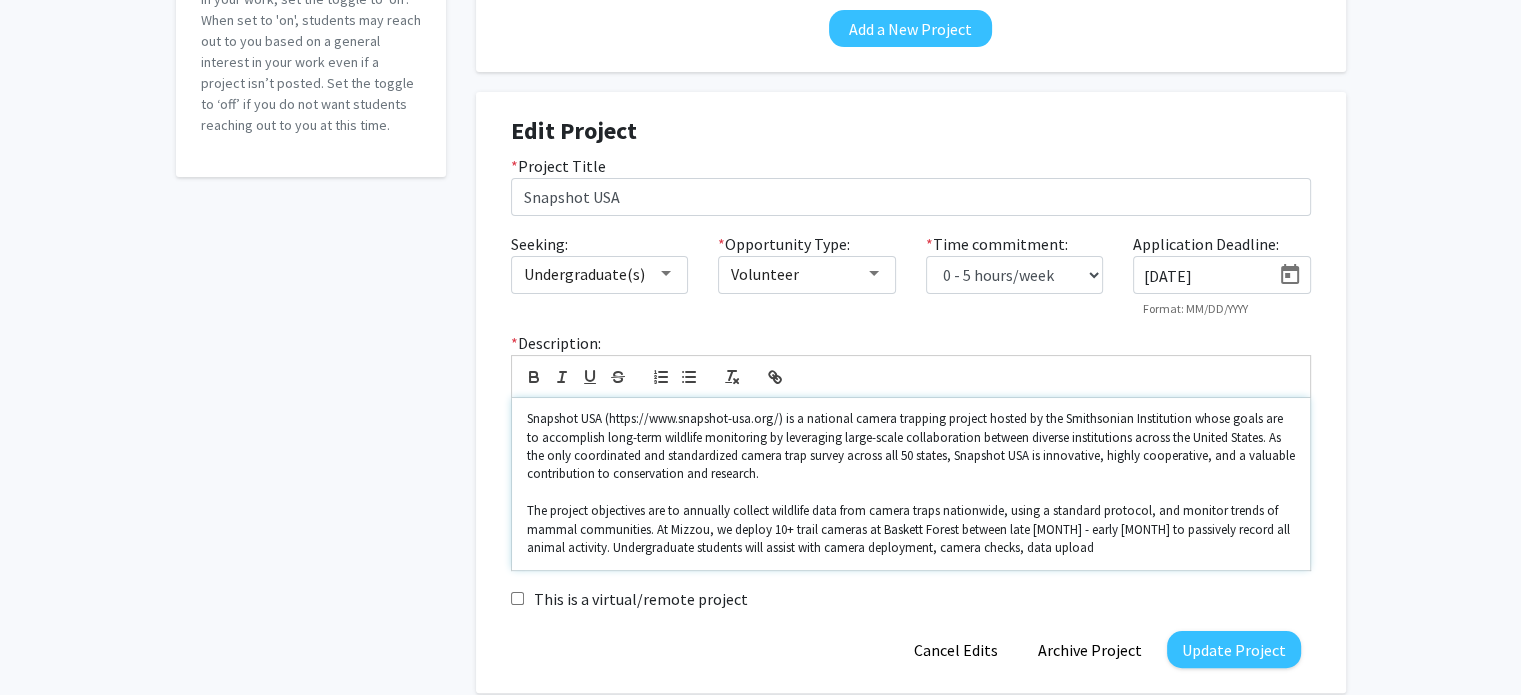 click on "Snapshot USA (https://www.snapshot-usa.org/) is a national camera trapping project hosted by the Smithsonian Institution whose goals are to accomplish long-term wildlife monitoring by leveraging large-scale collaboration between diverse institutions across the United States. As the only coordinated and standardized camera trap survey across all 50 states, Snapshot USA is innovative, highly cooperative, and a valuable contribution to conservation and research." at bounding box center [911, 447] 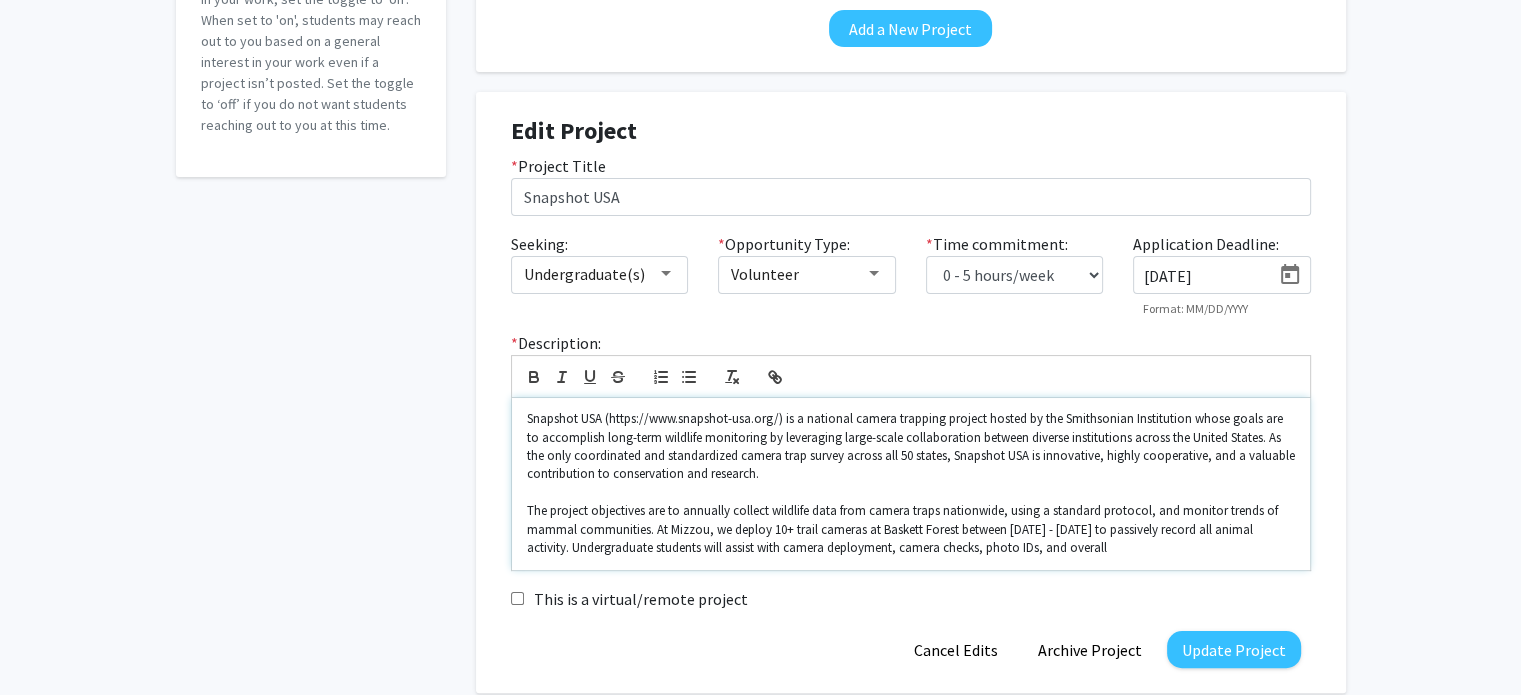 click on "The project objectives are to annually collect wildlife data from camera traps nationwide, using a standard protocol, and monitor trends of mammal communities. At Mizzou, we deploy 10+ trail cameras at Baskett Forest between [DATE] - [DATE] to passively record all animal activity. Undergraduate students will assist with camera deployment, camera checks, photo IDs, and overall" at bounding box center [911, 529] 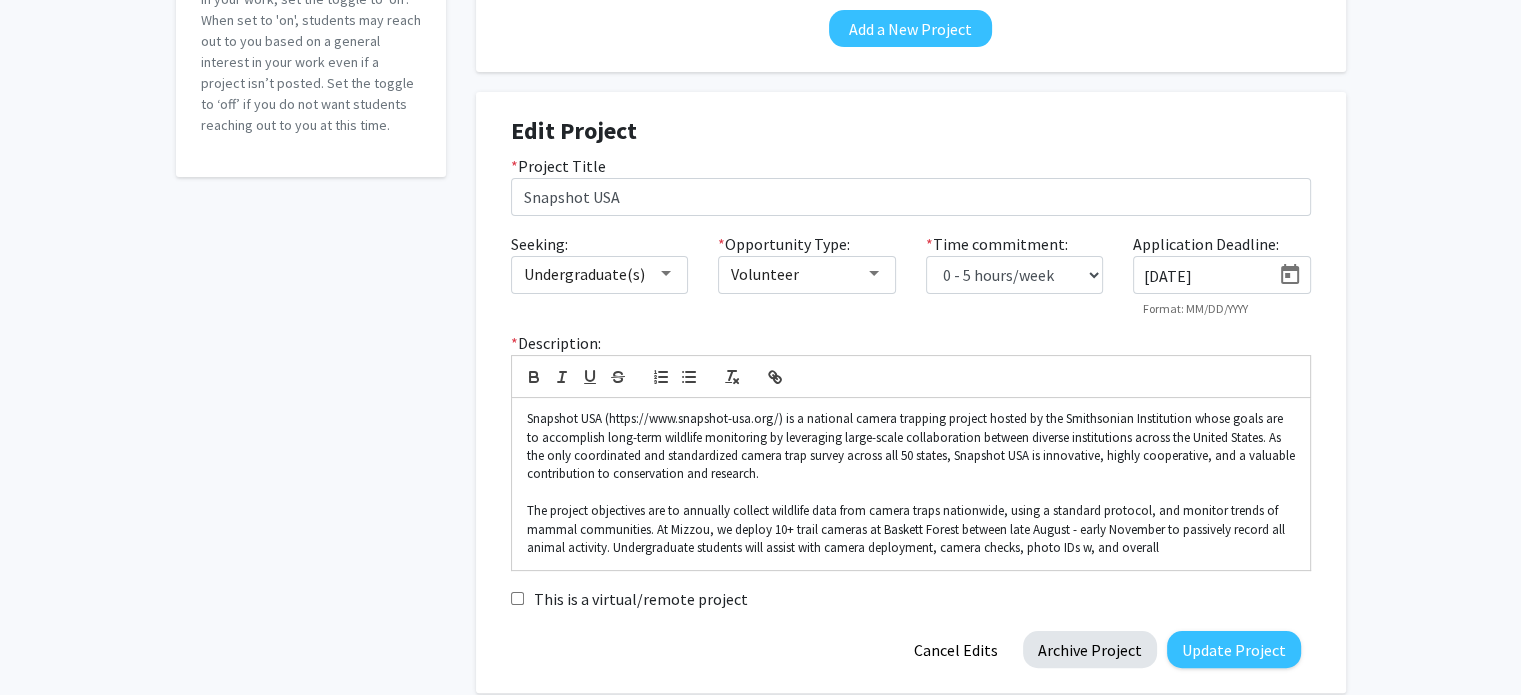 scroll, scrollTop: 0, scrollLeft: 0, axis: both 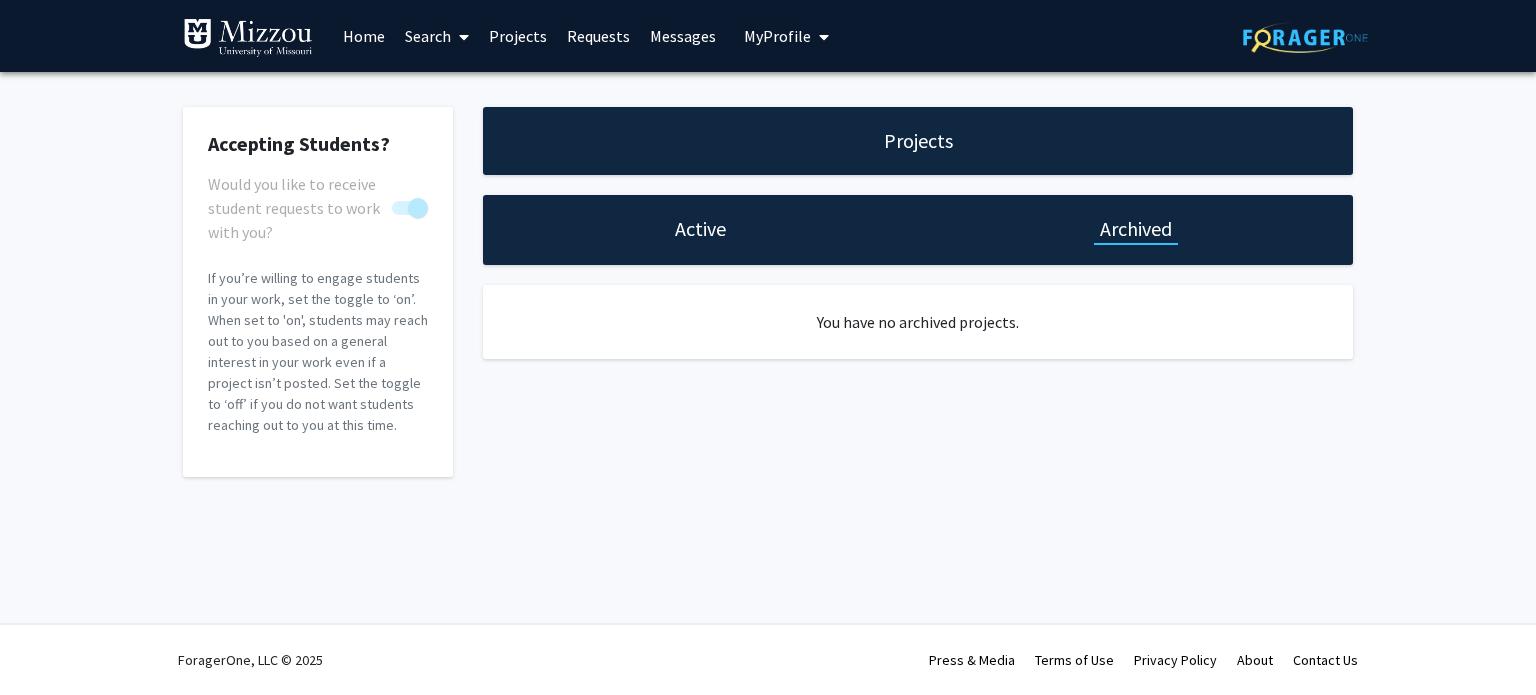 click on "Active" 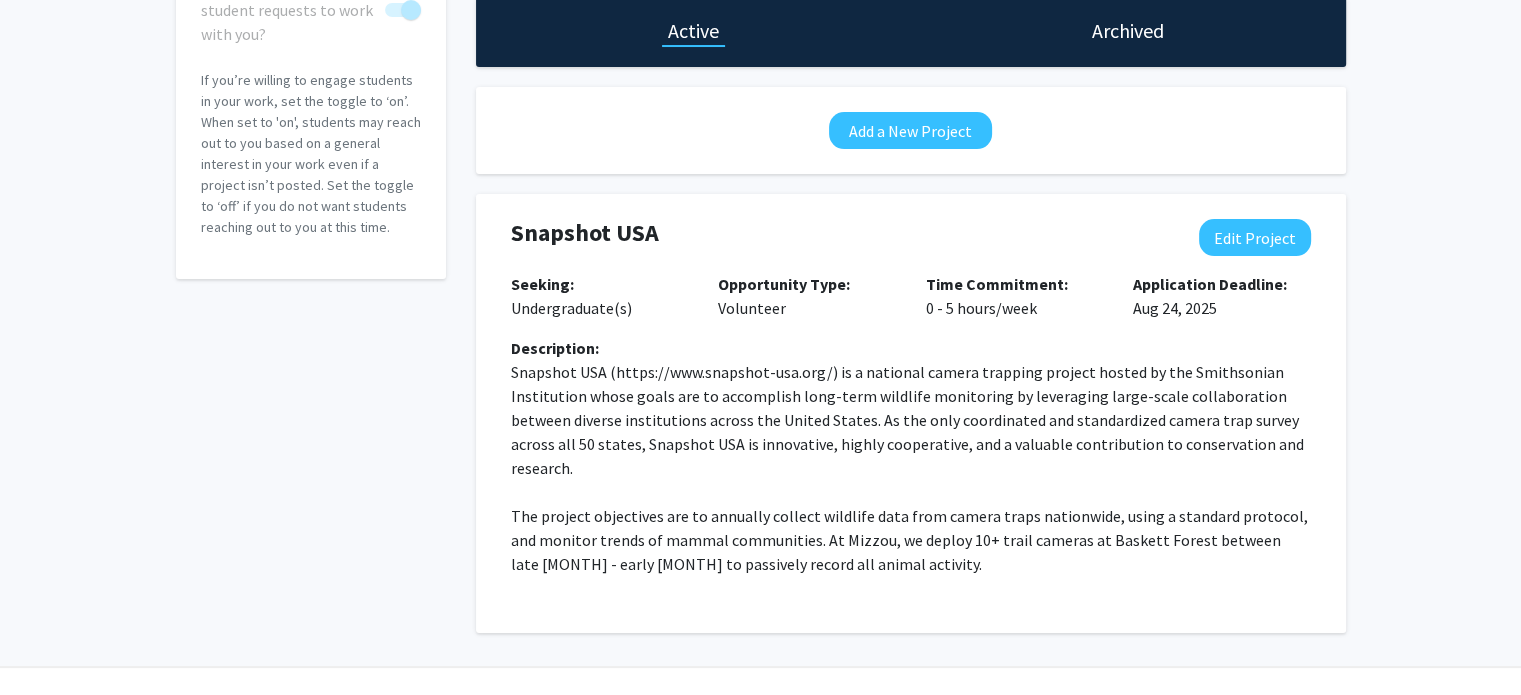 scroll, scrollTop: 200, scrollLeft: 0, axis: vertical 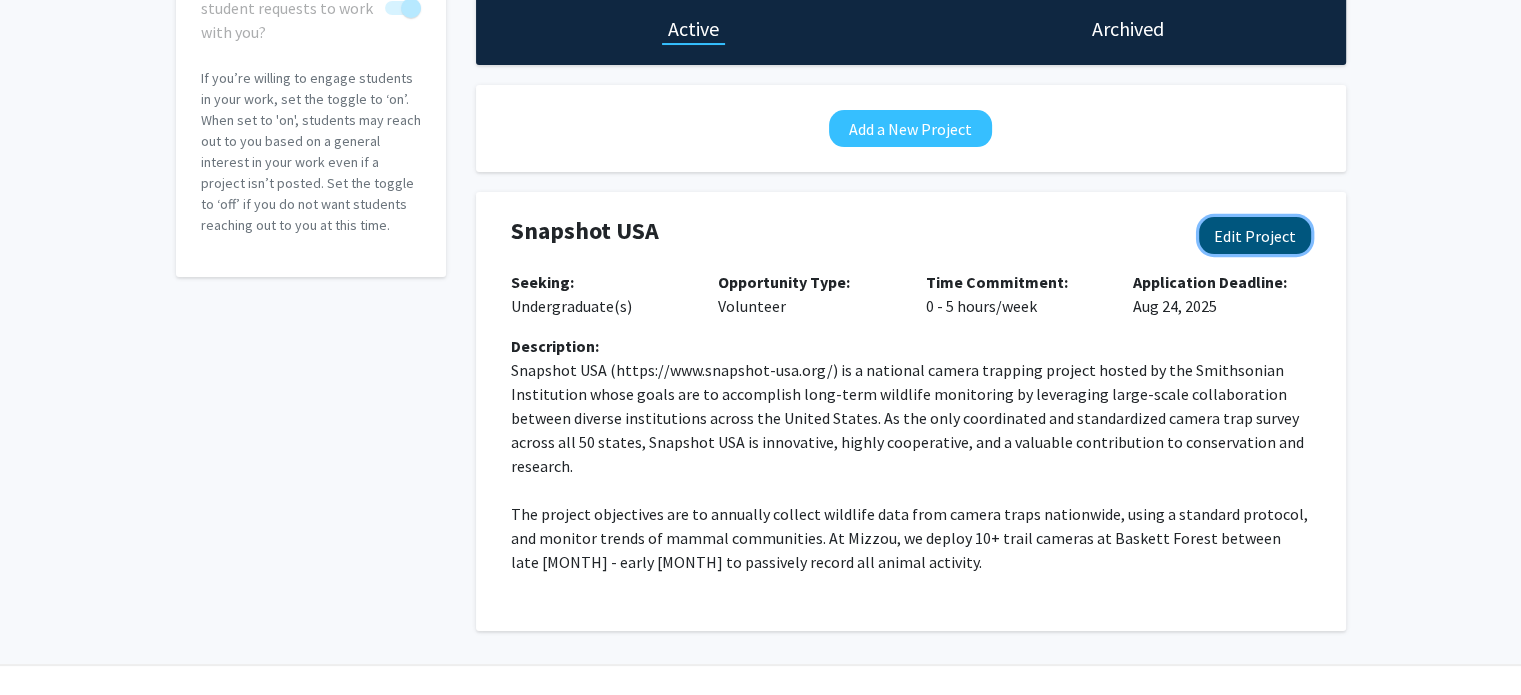 click on "Edit Project" 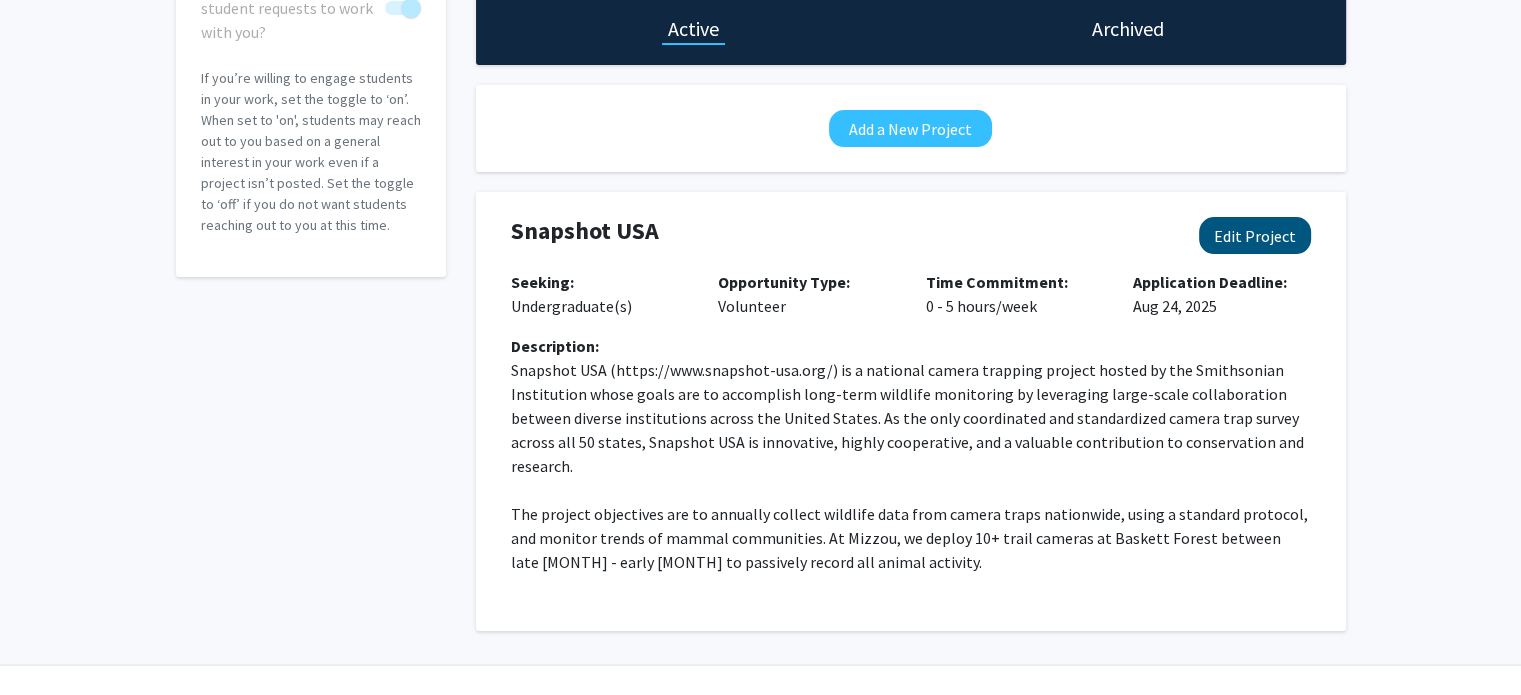 select on "0 - 5" 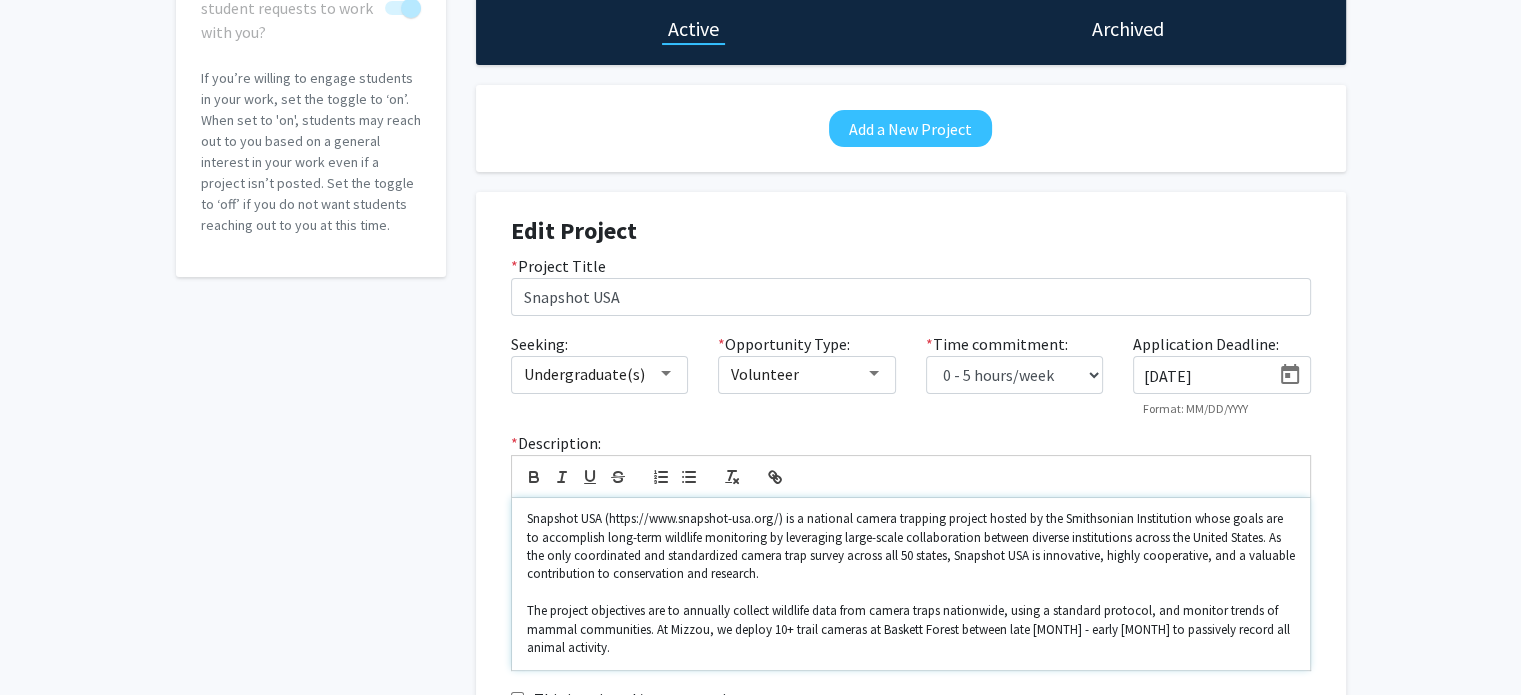 click on "The project objectives are to annually collect wildlife data from camera traps nationwide, using a standard protocol, and monitor trends of mammal communities. At Mizzou, we deploy 10+ trail cameras at Baskett Forest between late [MONTH] - early [MONTH] to passively record all animal activity." at bounding box center (911, 629) 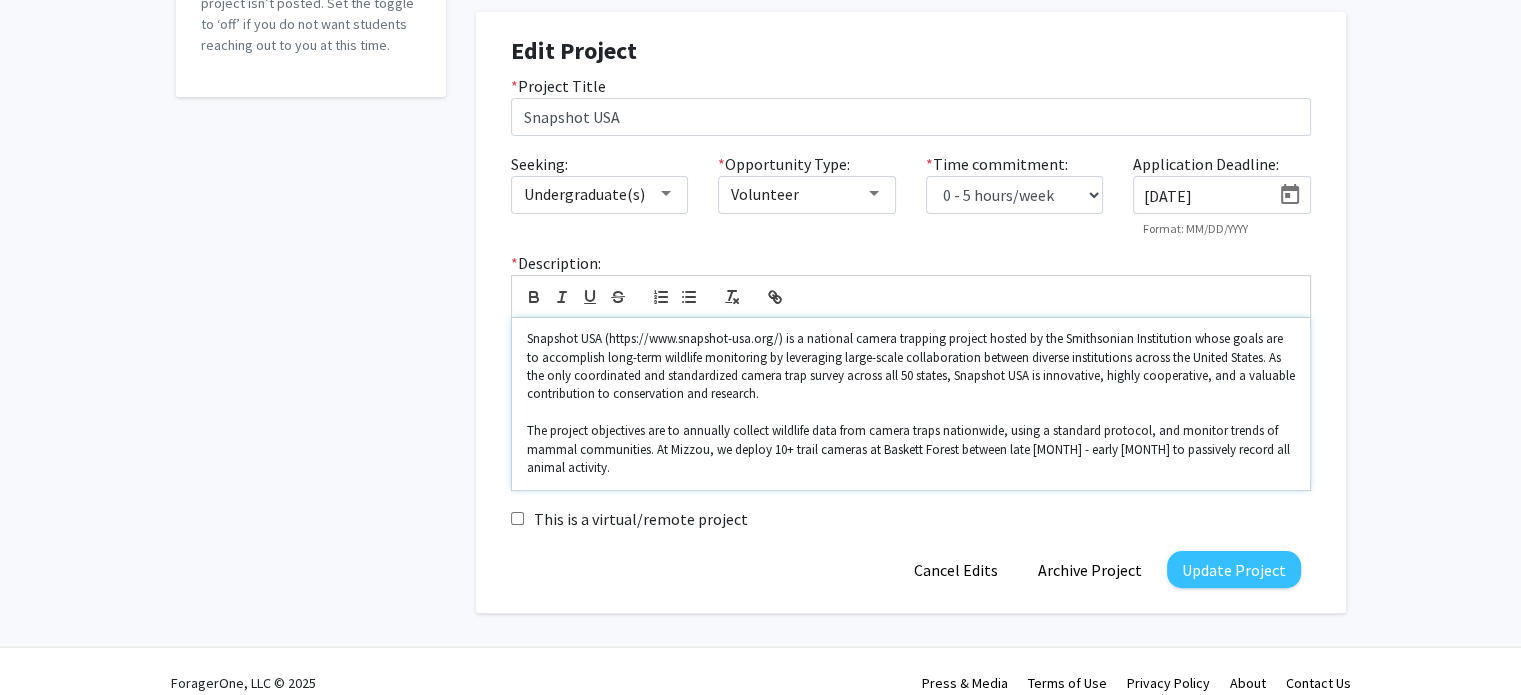 scroll, scrollTop: 400, scrollLeft: 0, axis: vertical 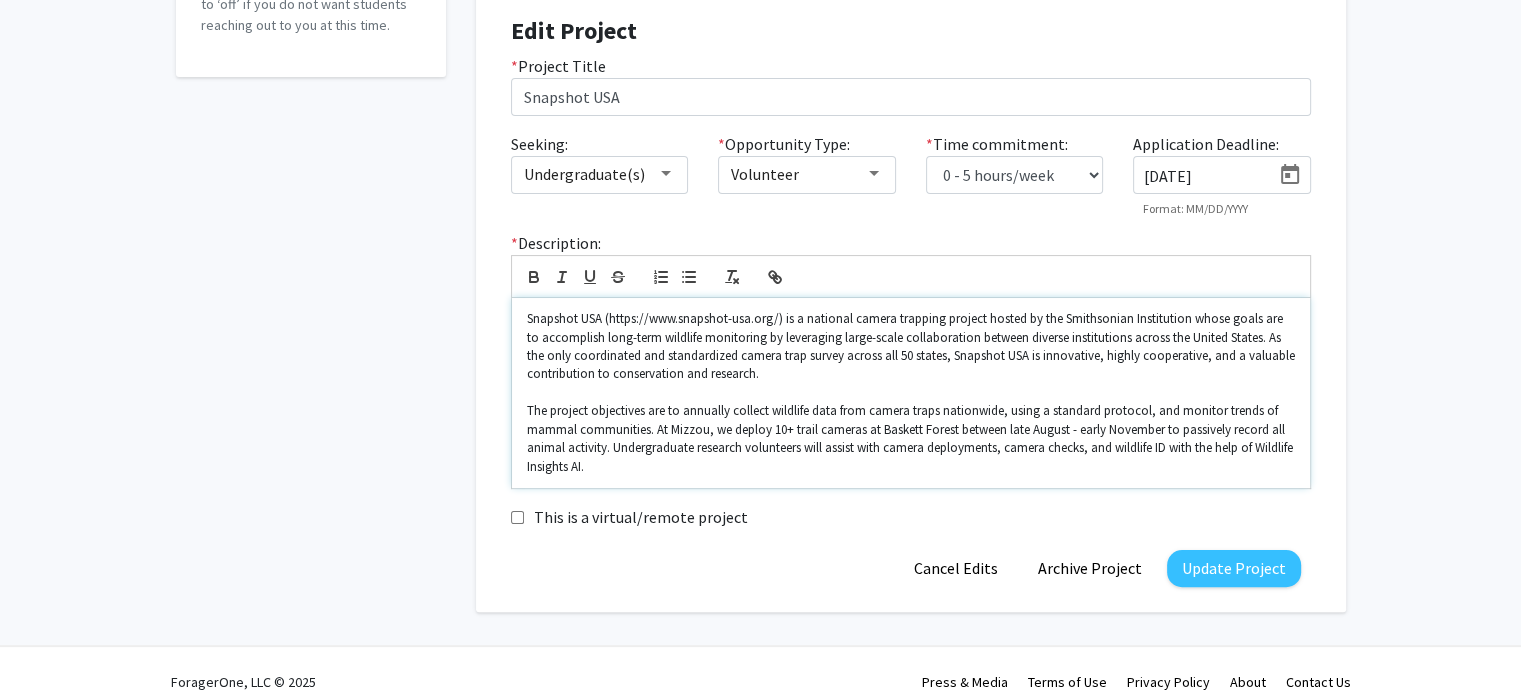 click on "The project objectives are to annually collect wildlife data from camera traps nationwide, using a standard protocol, and monitor trends of mammal communities. At Mizzou, we deploy 10+ trail cameras at Baskett Forest between late August - early November to passively record all animal activity. Undergraduate research volunteers will assist with camera deployments, camera checks, and wildlife ID with the help of Wildlife Insights AI." at bounding box center [911, 439] 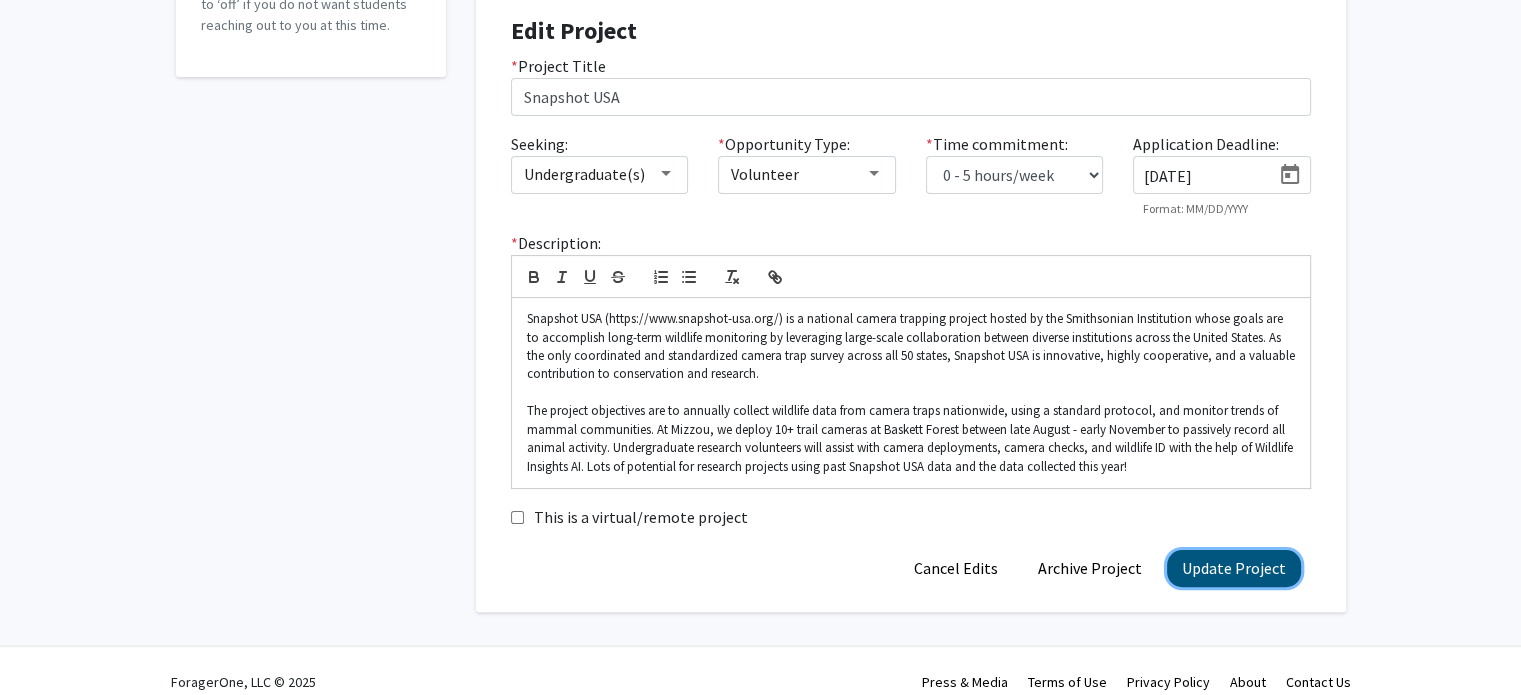 click on "Update Project" 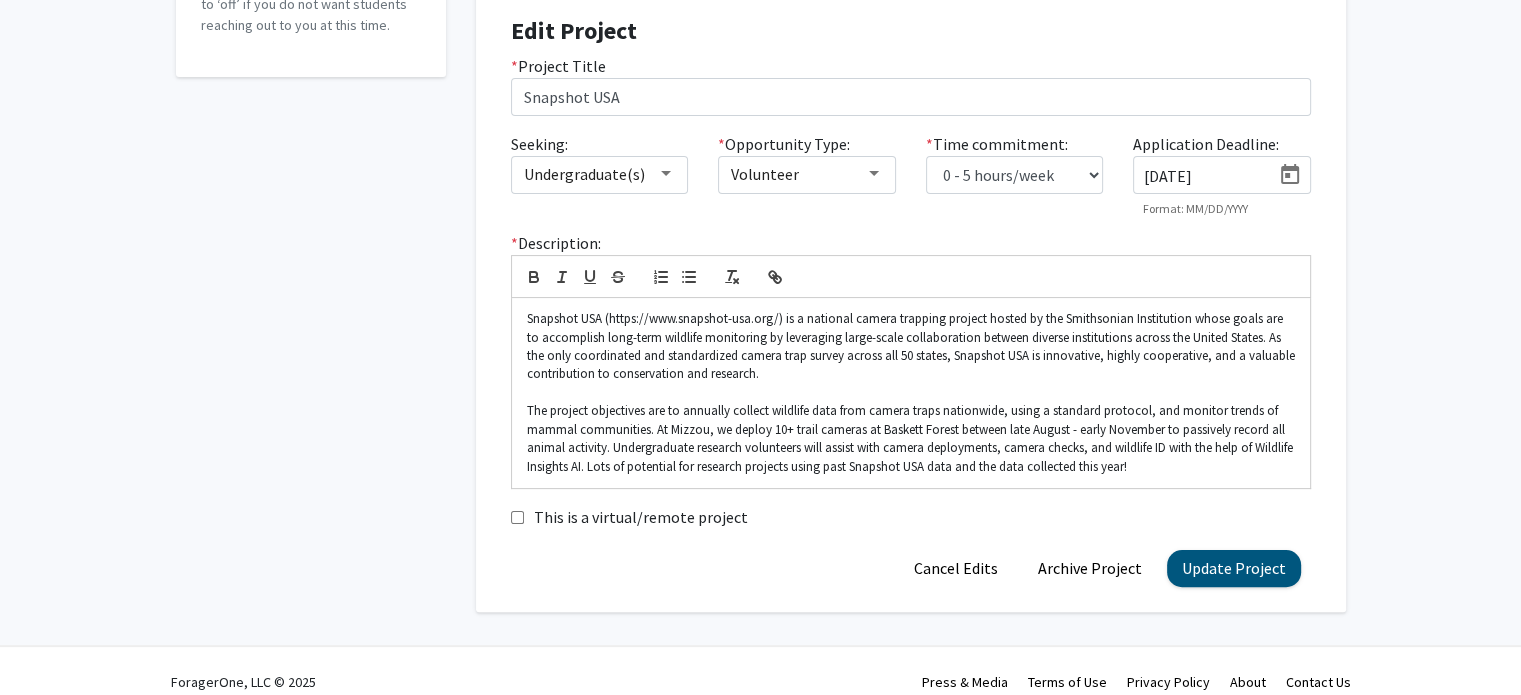 scroll, scrollTop: 0, scrollLeft: 0, axis: both 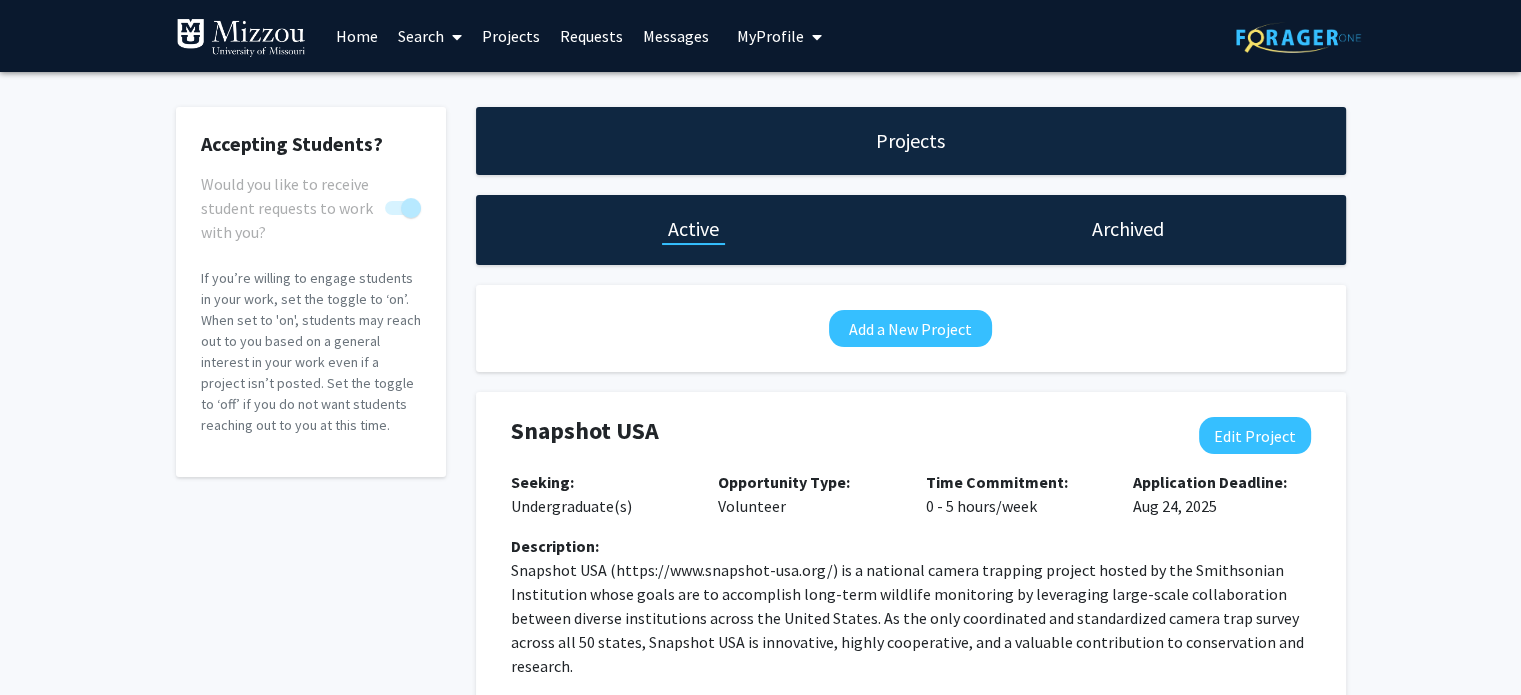 click on "Archived" 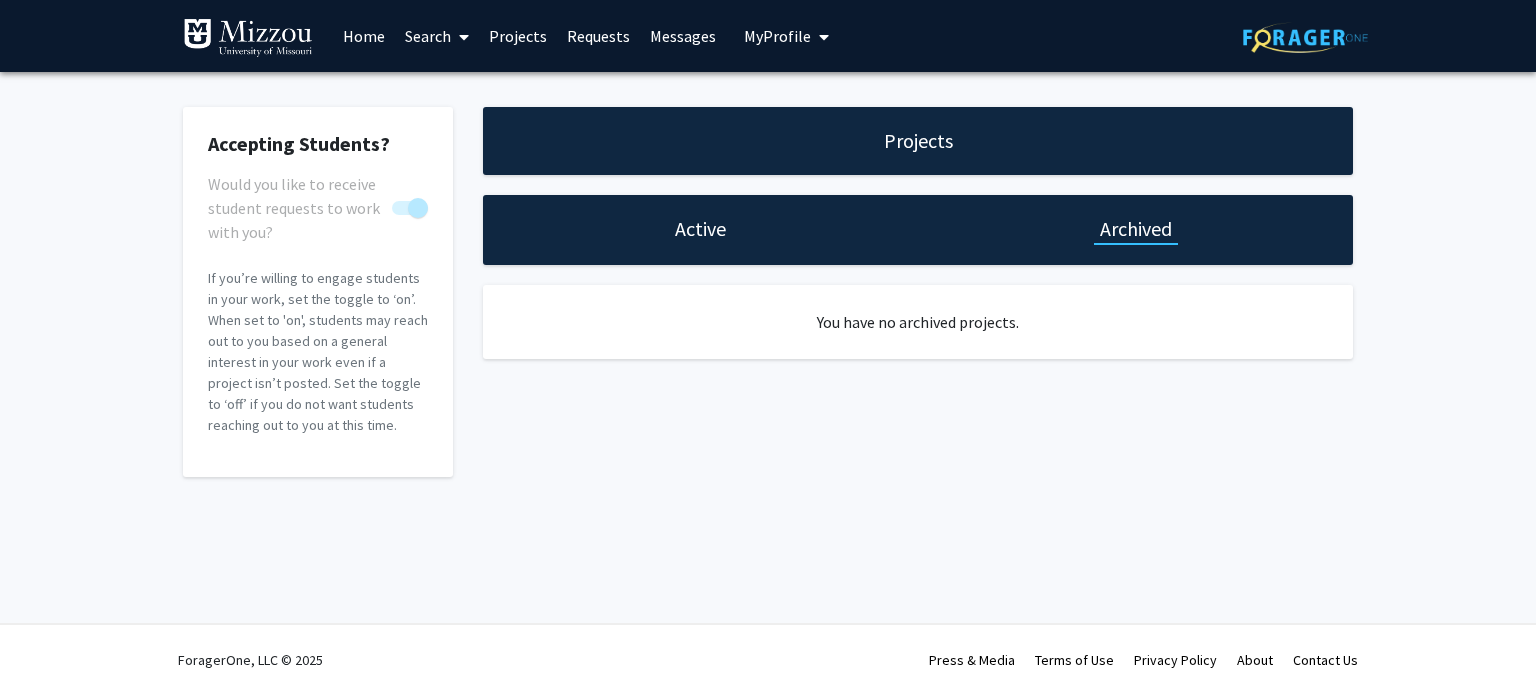 click on "Active" 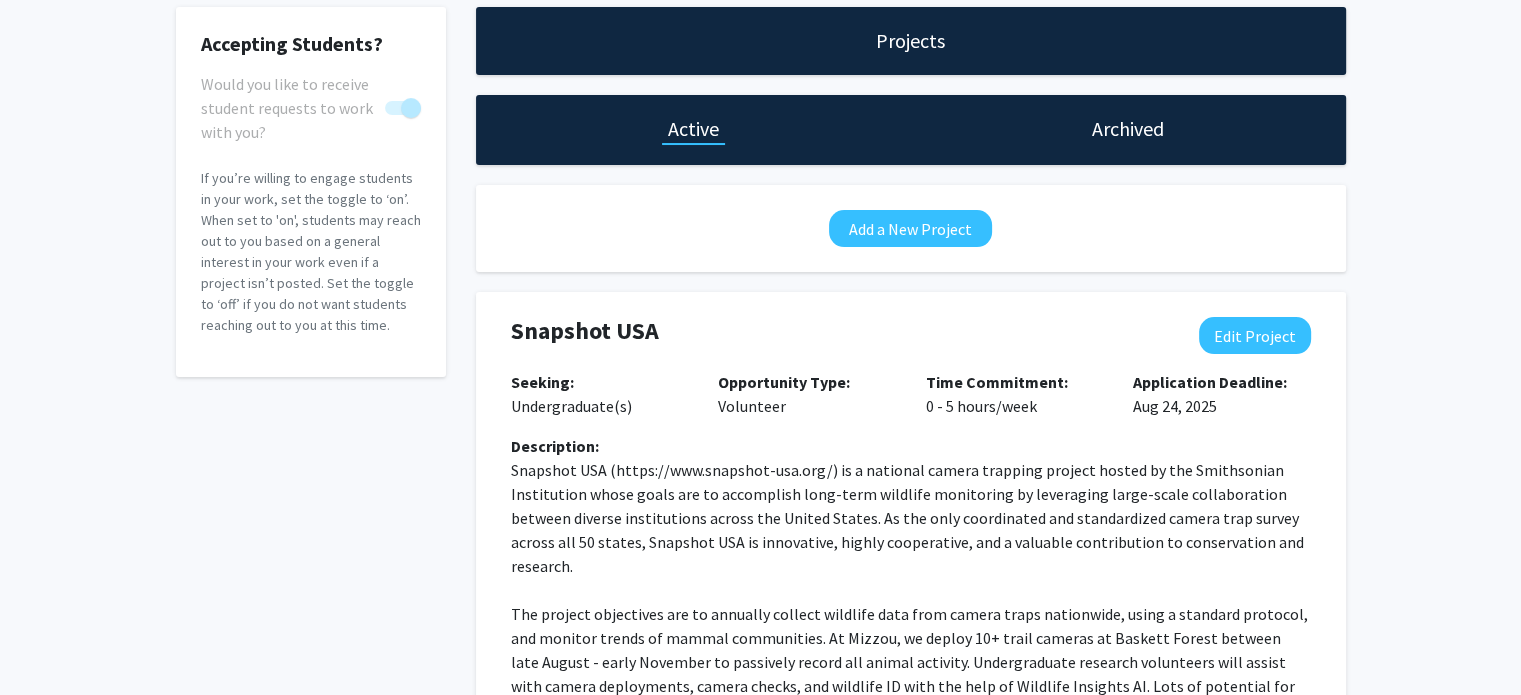 scroll, scrollTop: 0, scrollLeft: 0, axis: both 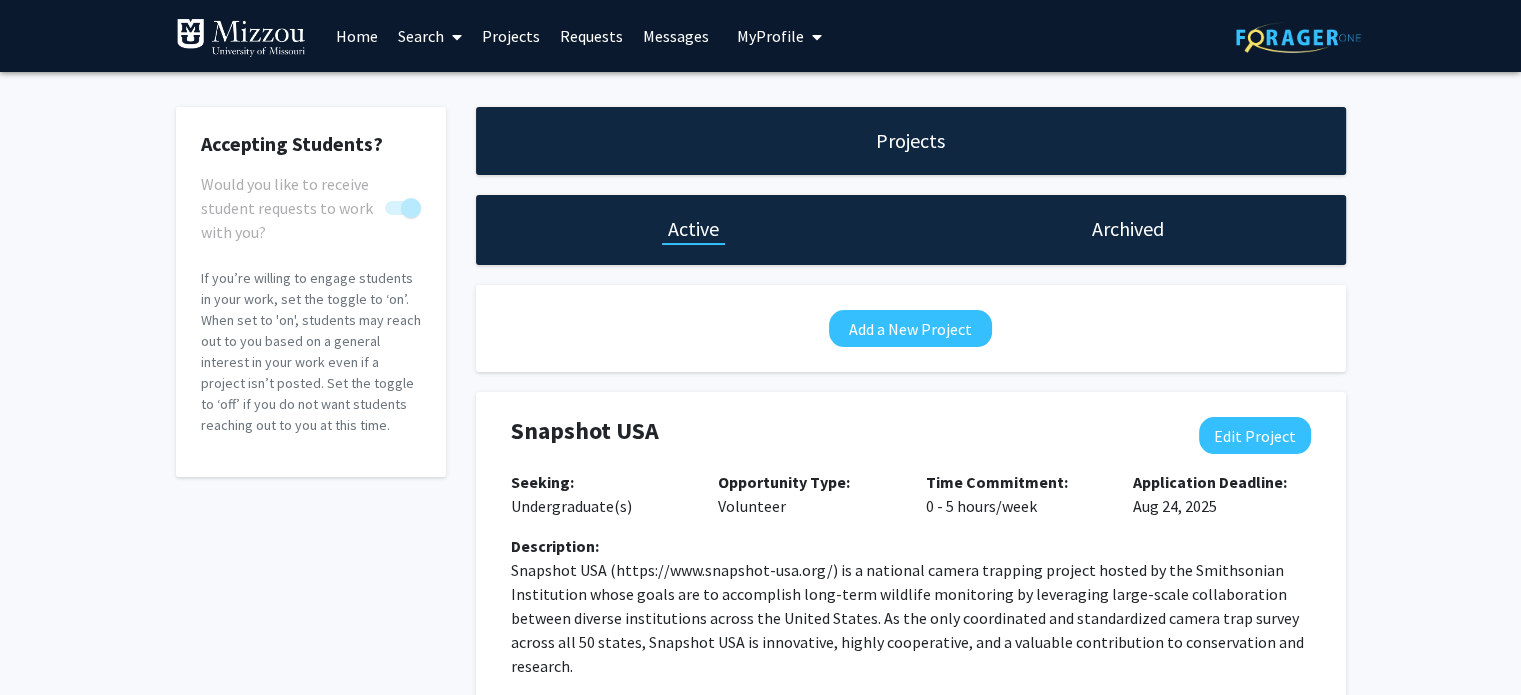 click on "Search" at bounding box center (430, 36) 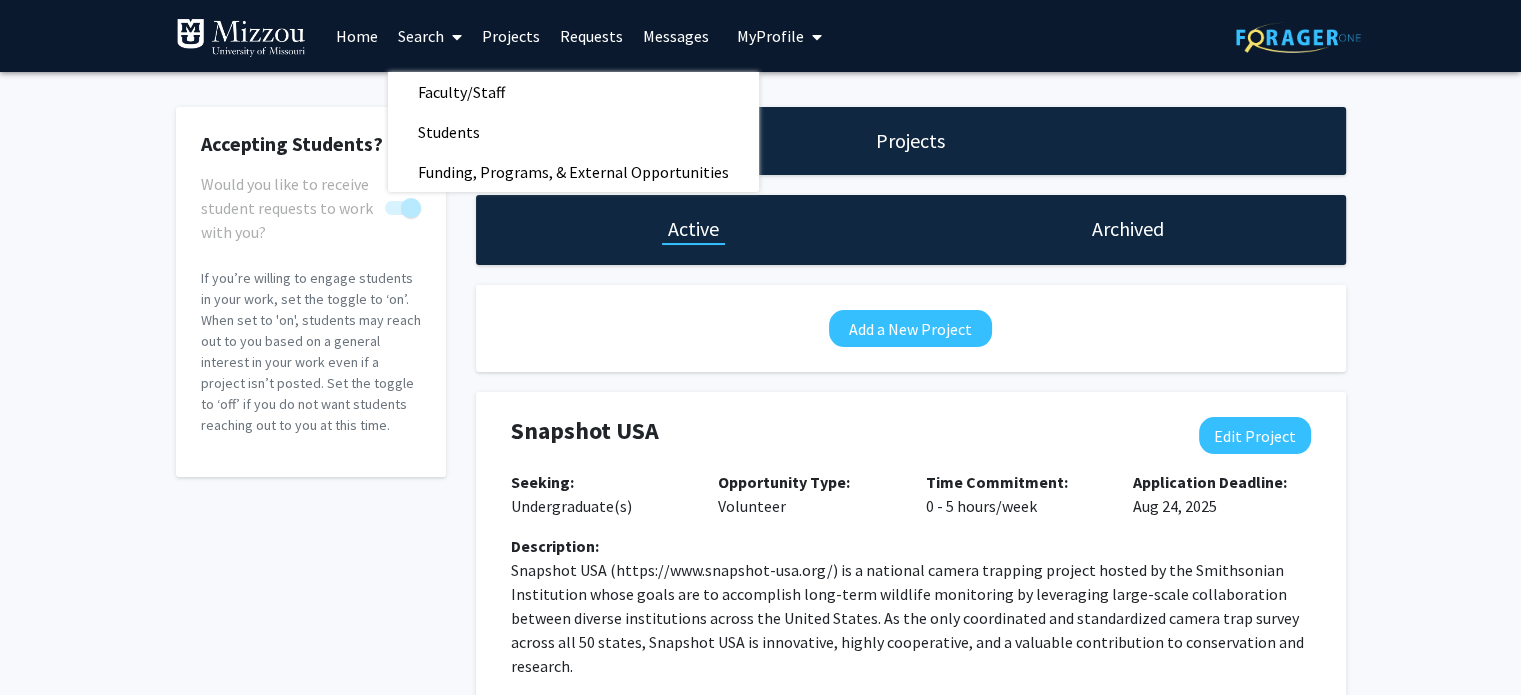 click on "Projects" at bounding box center (511, 36) 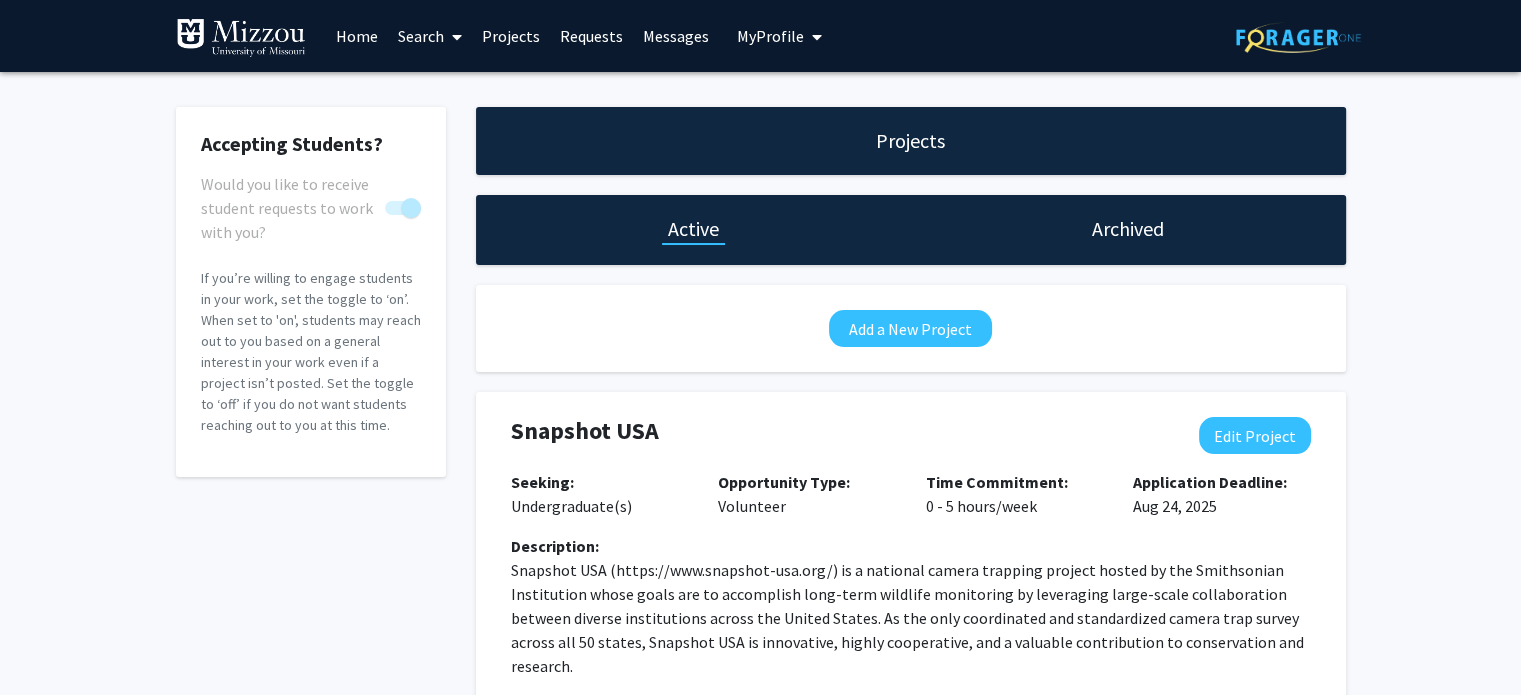 click on "Projects" at bounding box center (511, 36) 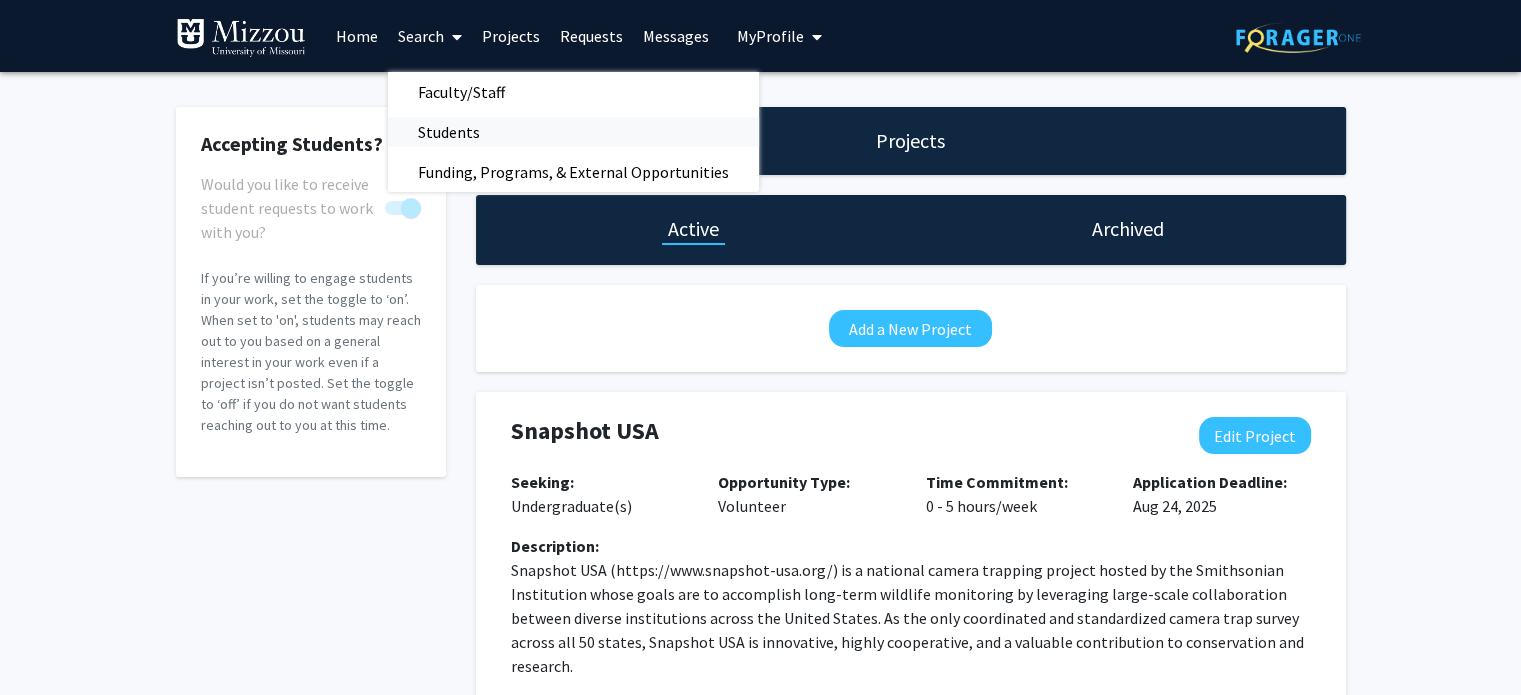 click on "Students" at bounding box center [449, 132] 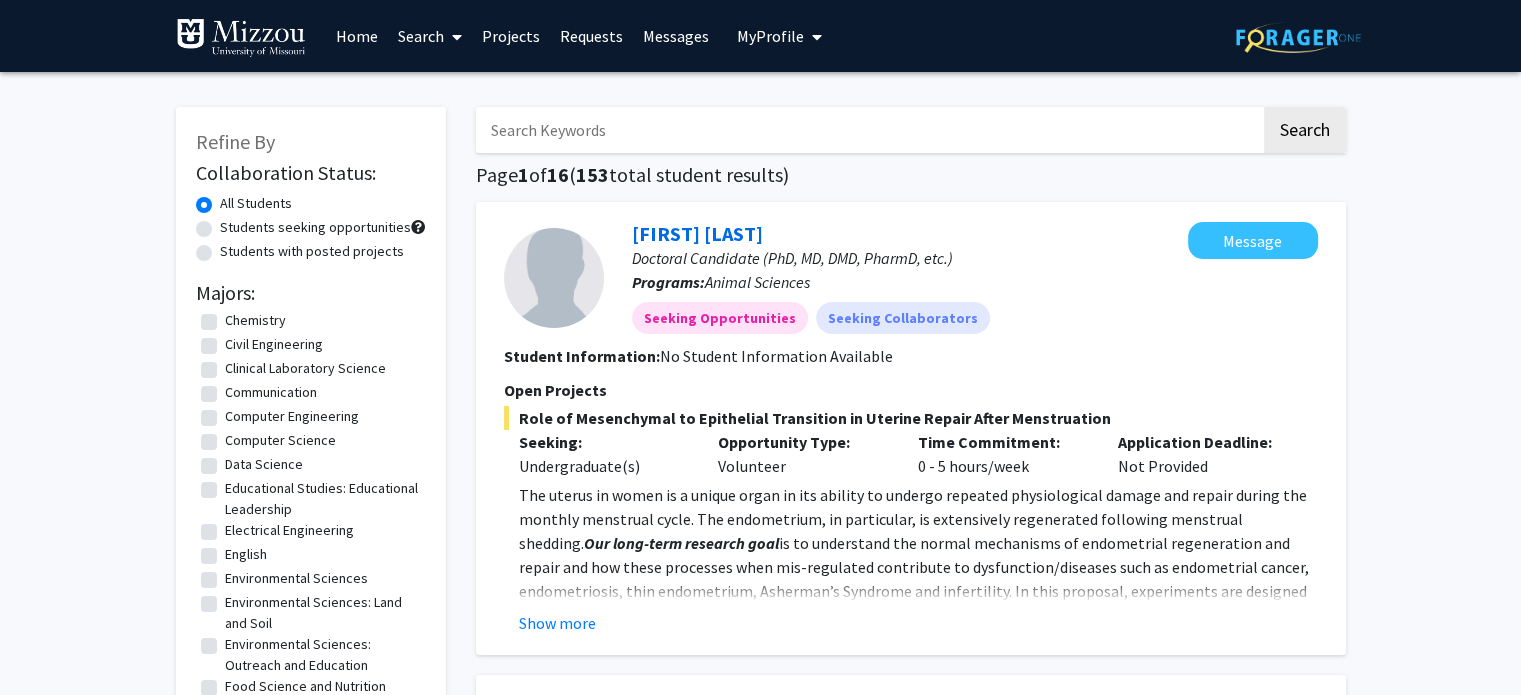 scroll, scrollTop: 700, scrollLeft: 0, axis: vertical 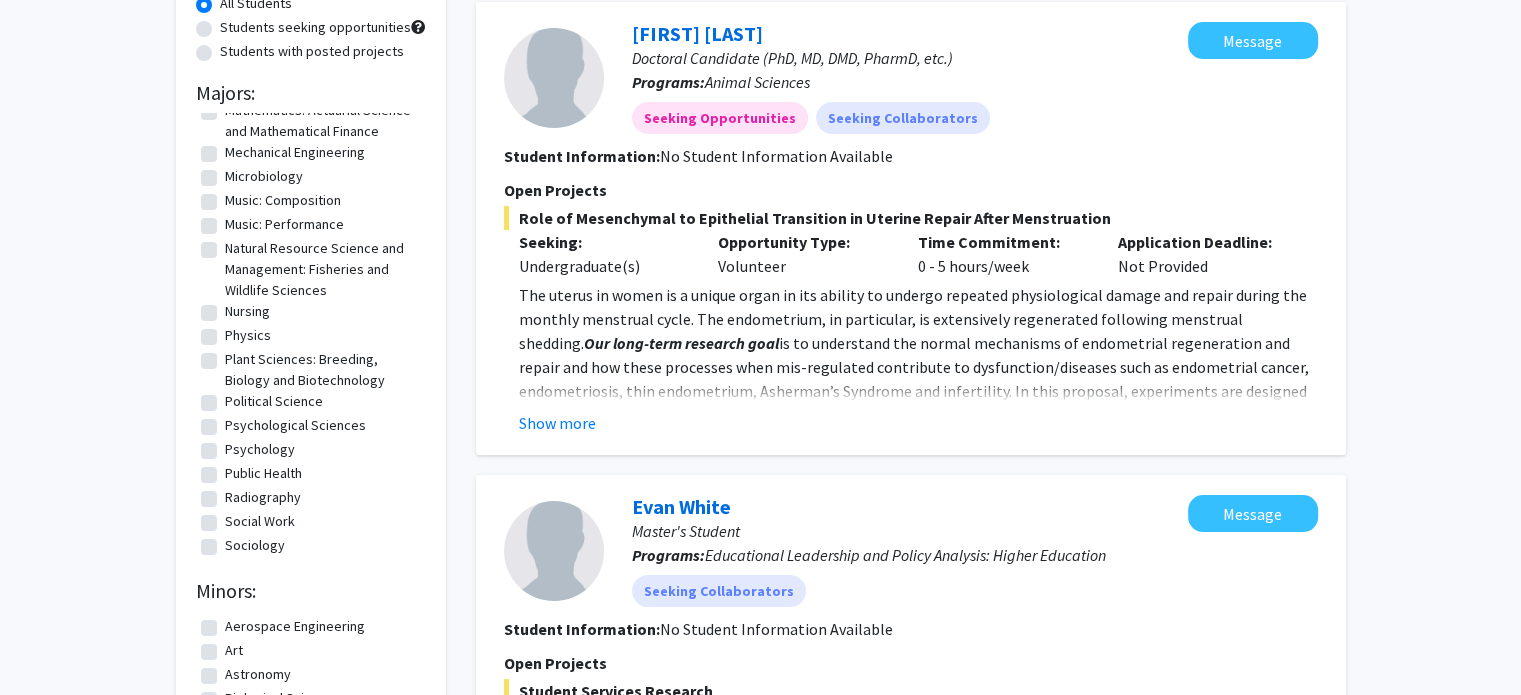 click on "Natural Resource Science and Management: Fisheries and Wildlife Sciences" 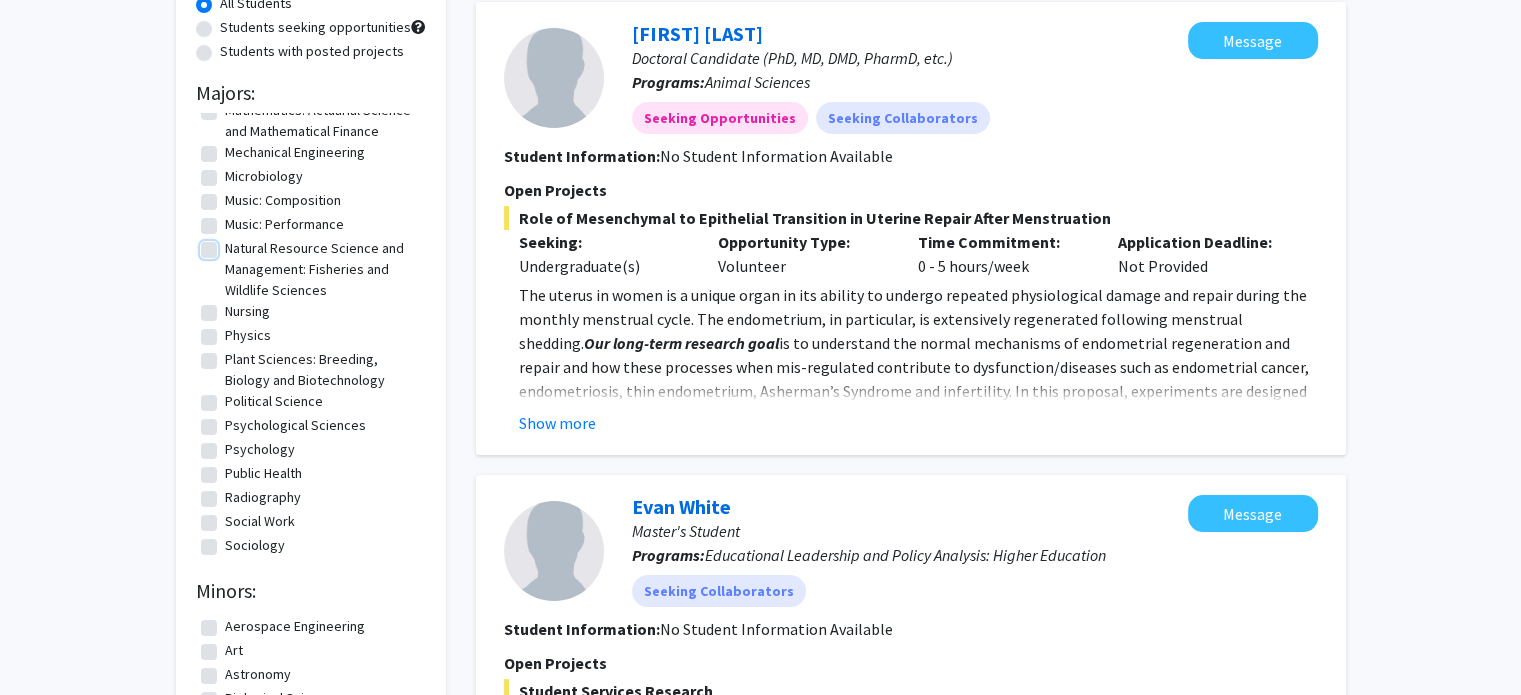 click on "Natural Resource Science and Management: Fisheries and Wildlife Sciences" at bounding box center (231, 244) 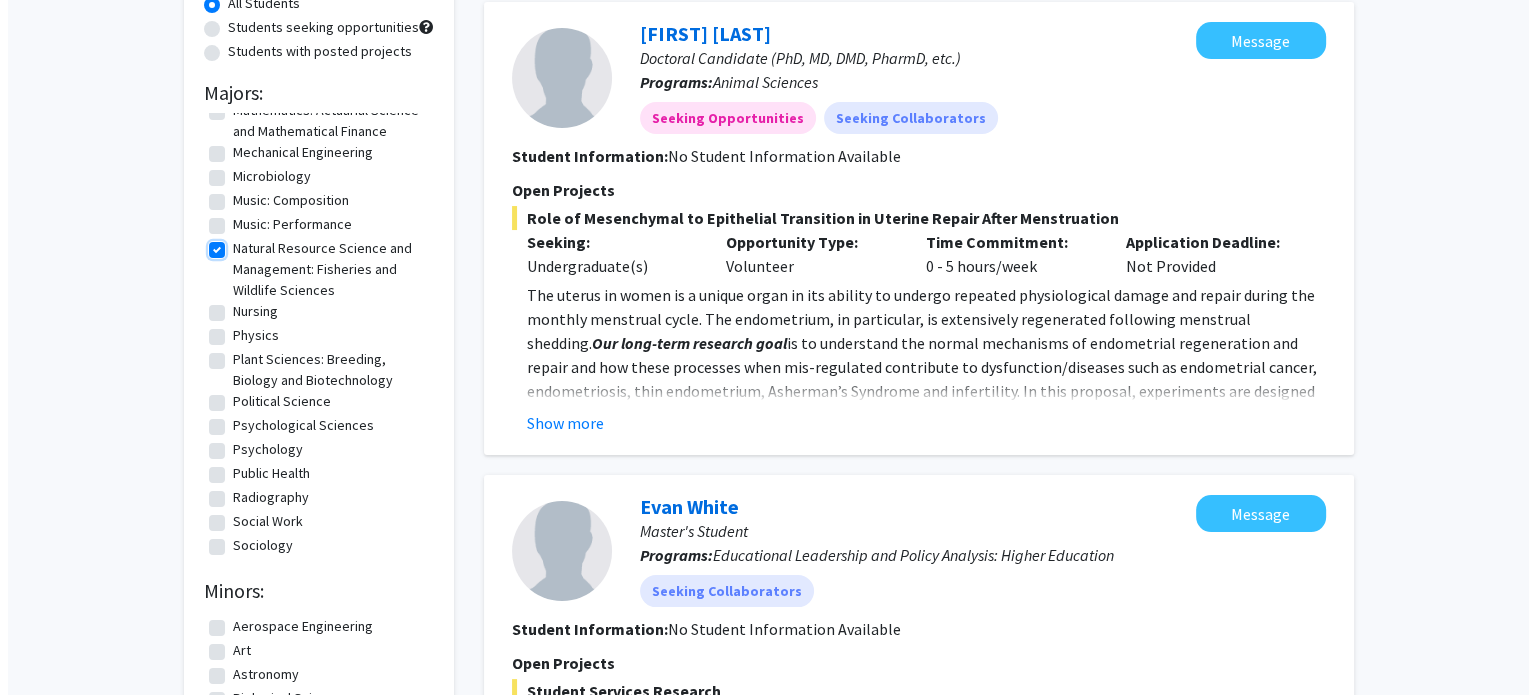 scroll, scrollTop: 0, scrollLeft: 0, axis: both 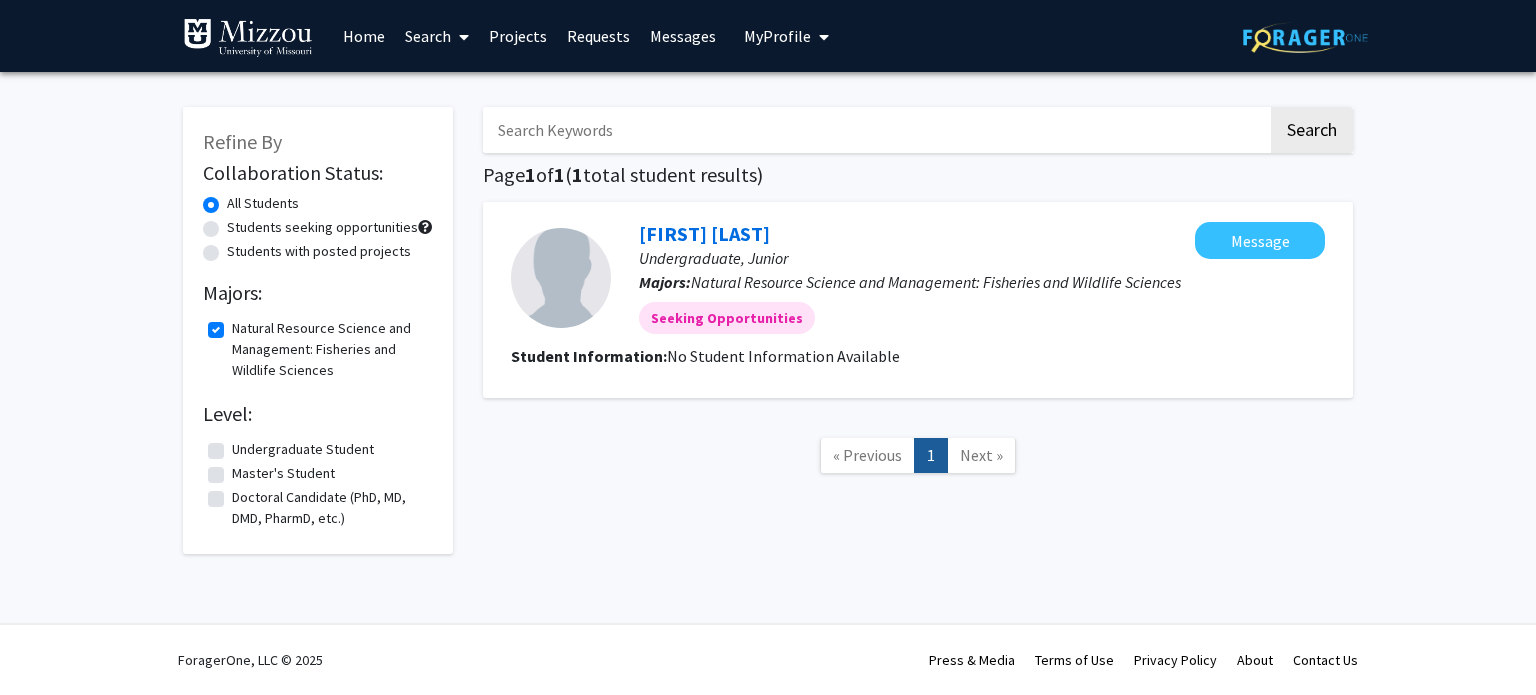 click on "Projects" at bounding box center (518, 36) 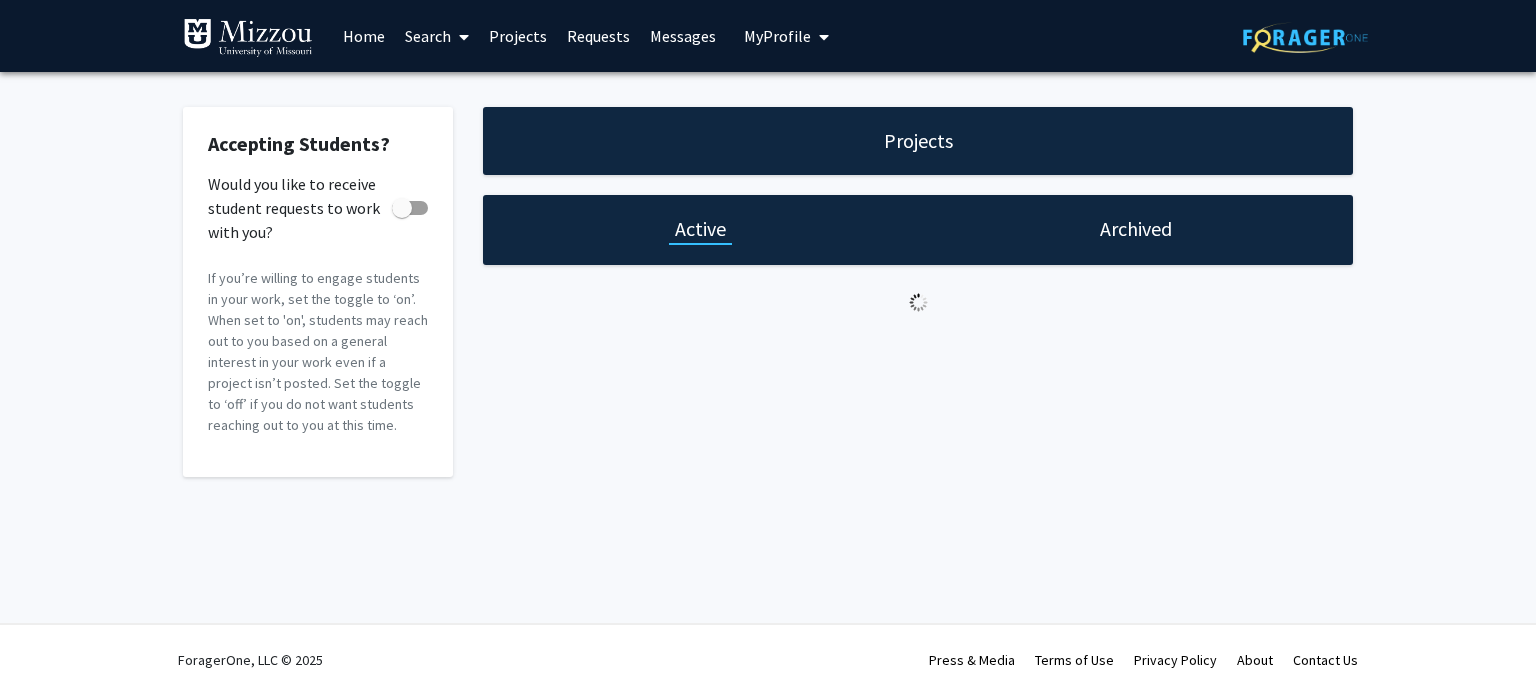checkbox on "true" 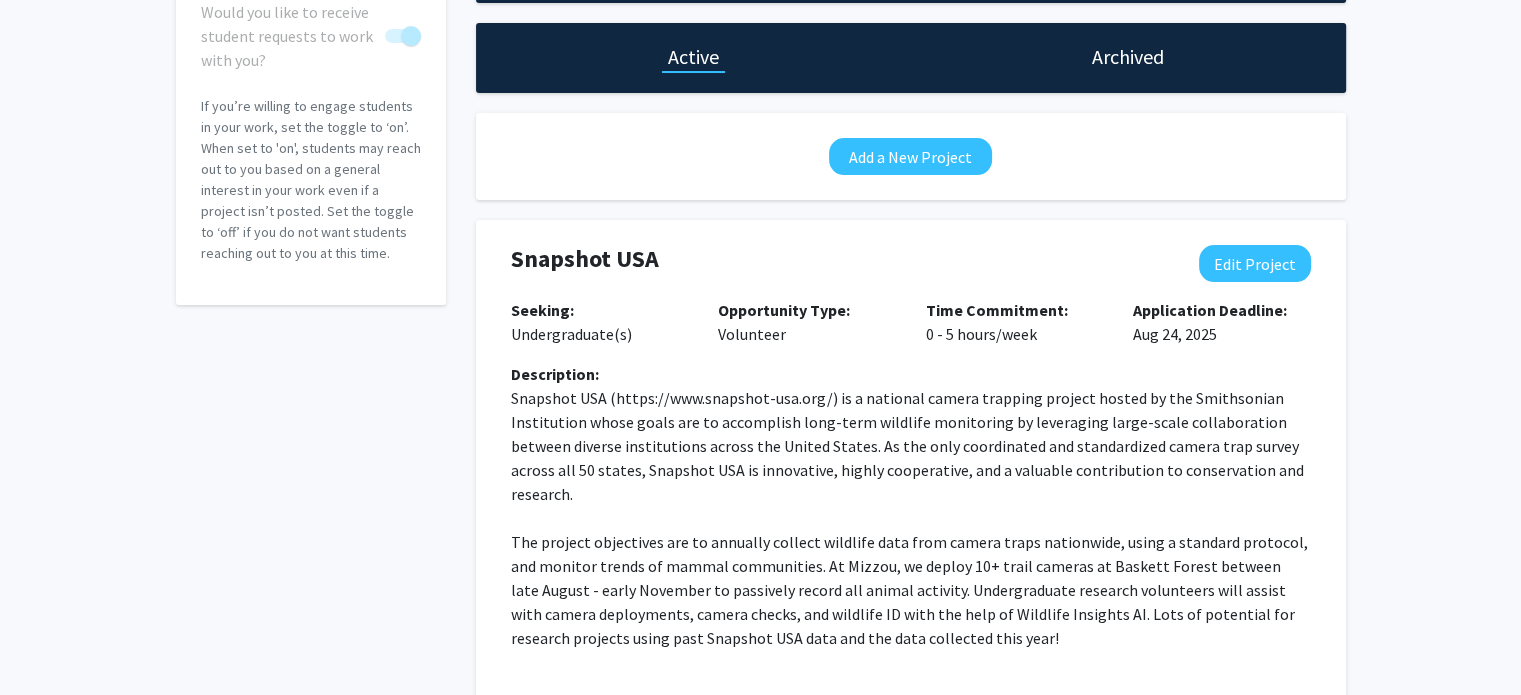 scroll, scrollTop: 200, scrollLeft: 0, axis: vertical 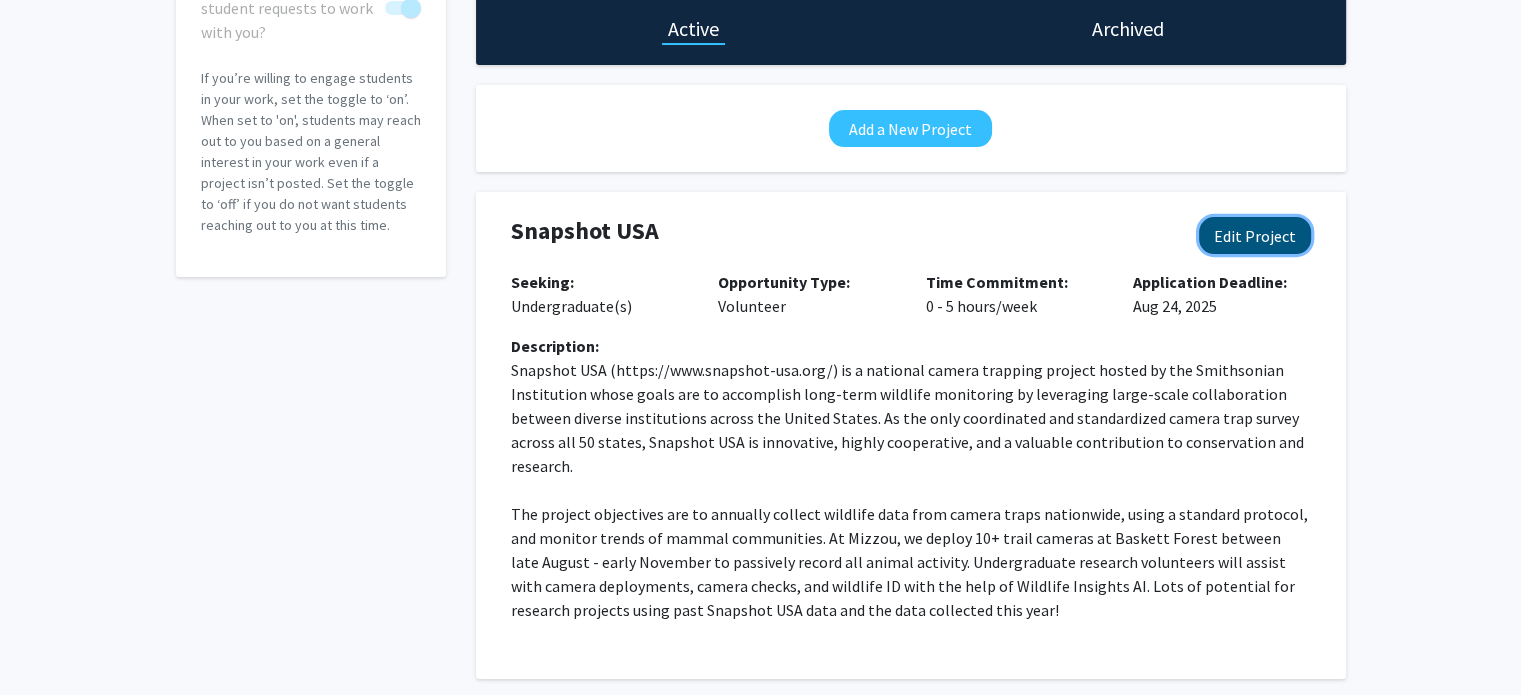 click on "Edit Project" 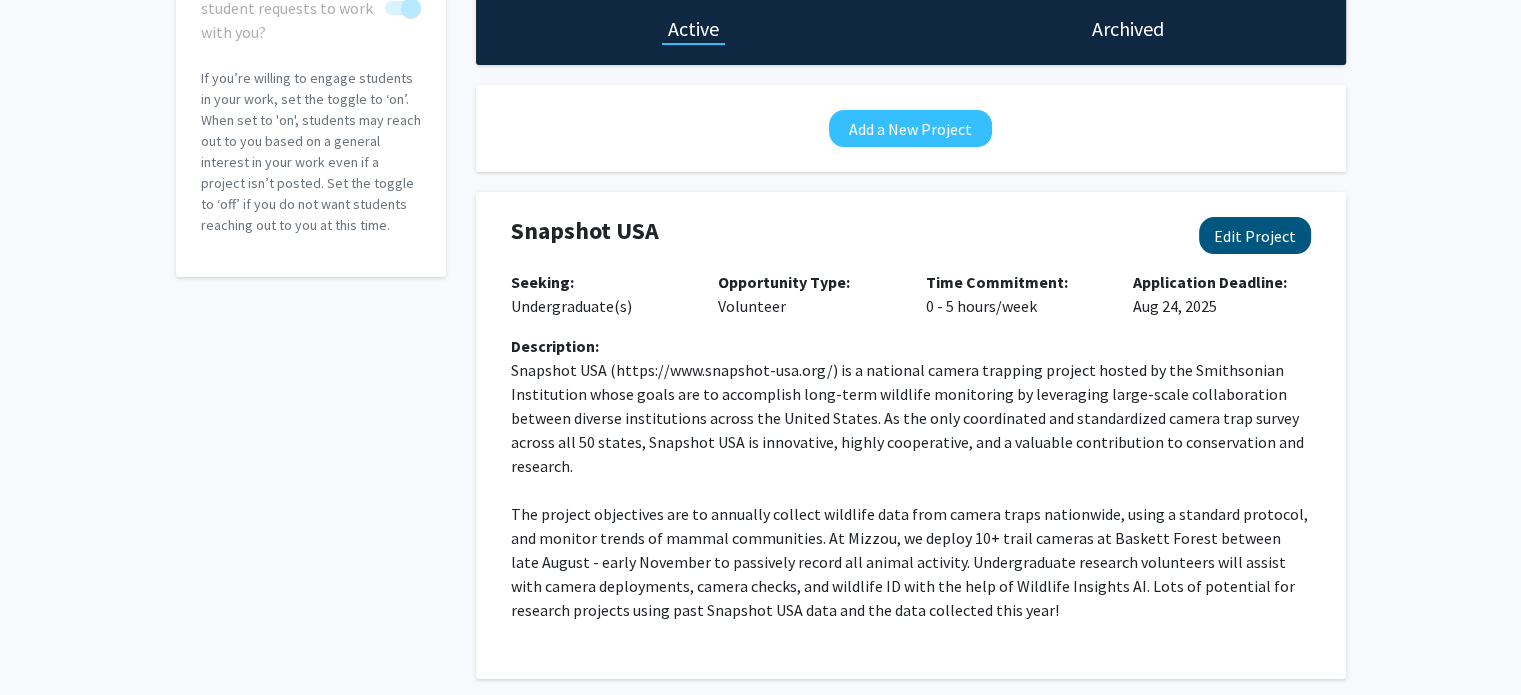 select on "0 - 5" 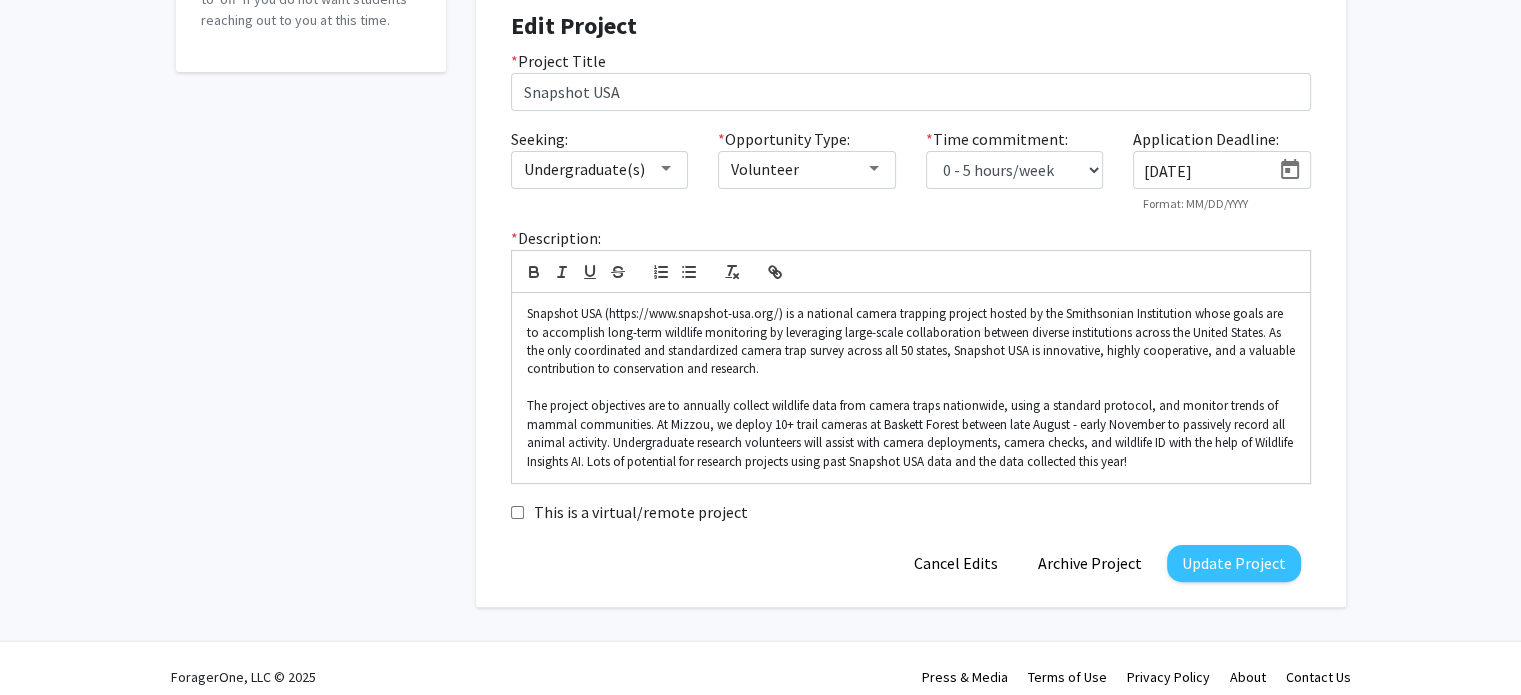 scroll, scrollTop: 420, scrollLeft: 0, axis: vertical 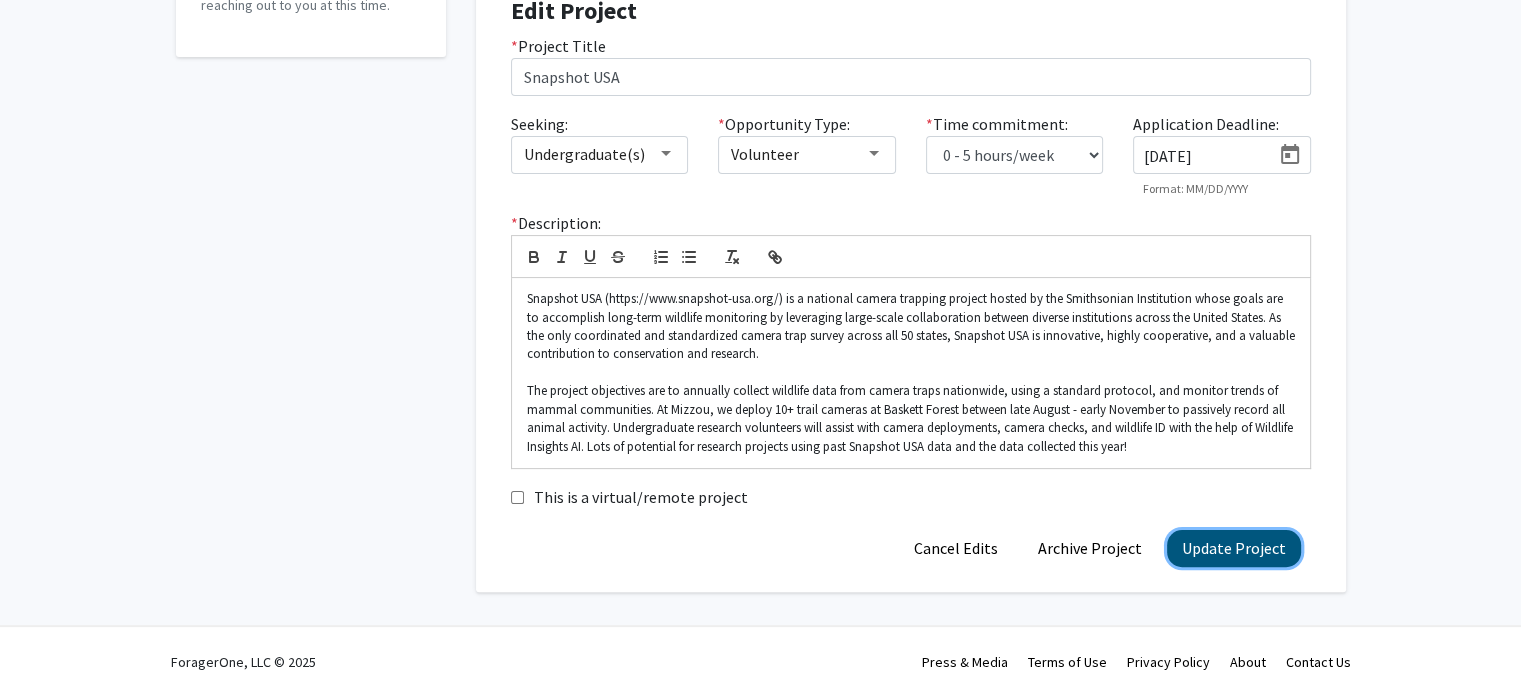 click on "Update Project" 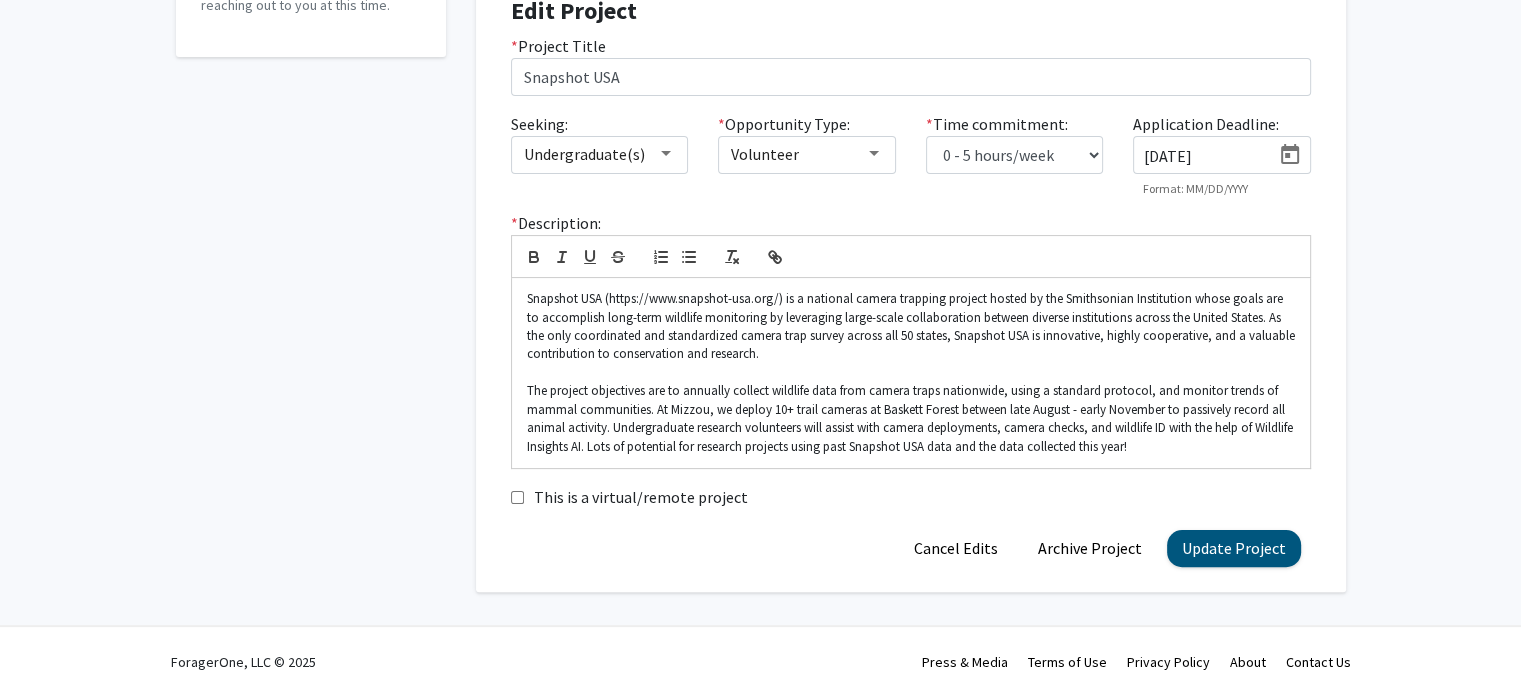 scroll, scrollTop: 0, scrollLeft: 0, axis: both 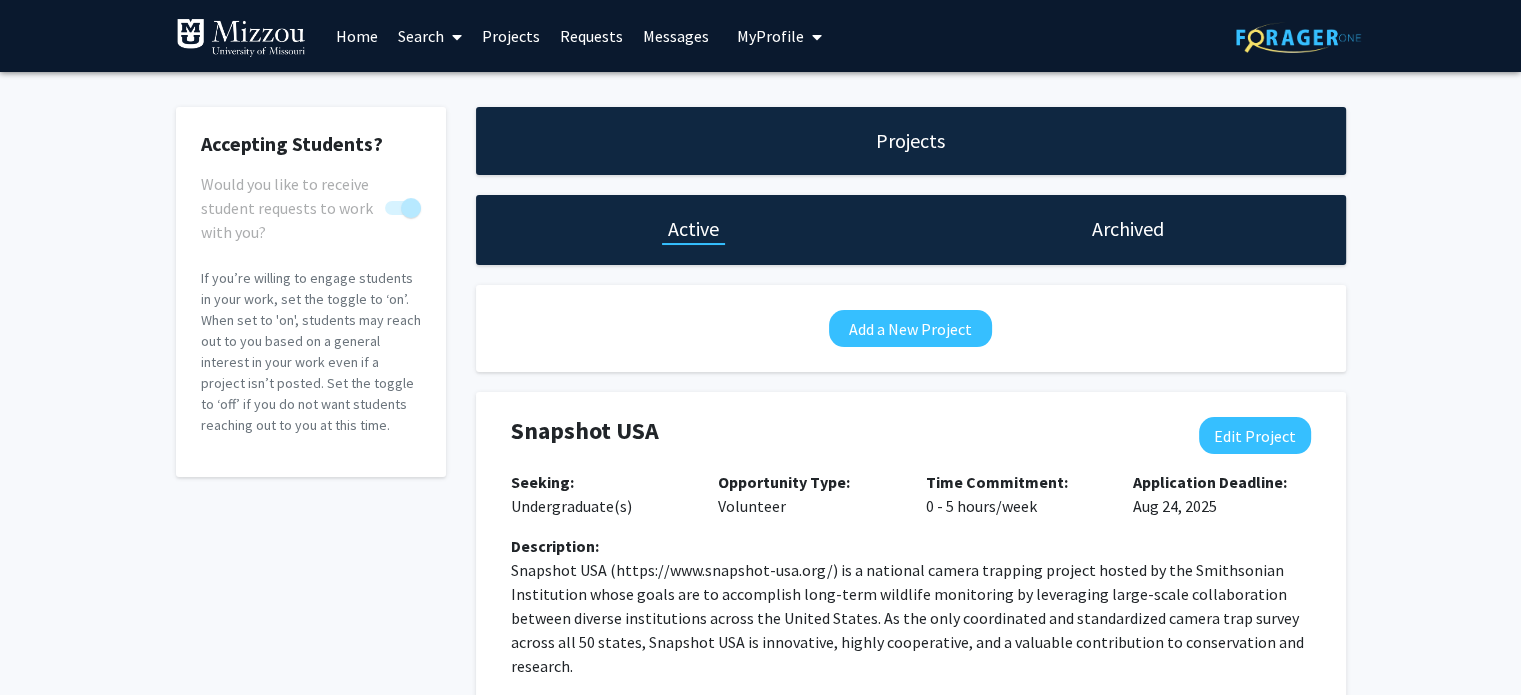 click on "Home" at bounding box center (357, 36) 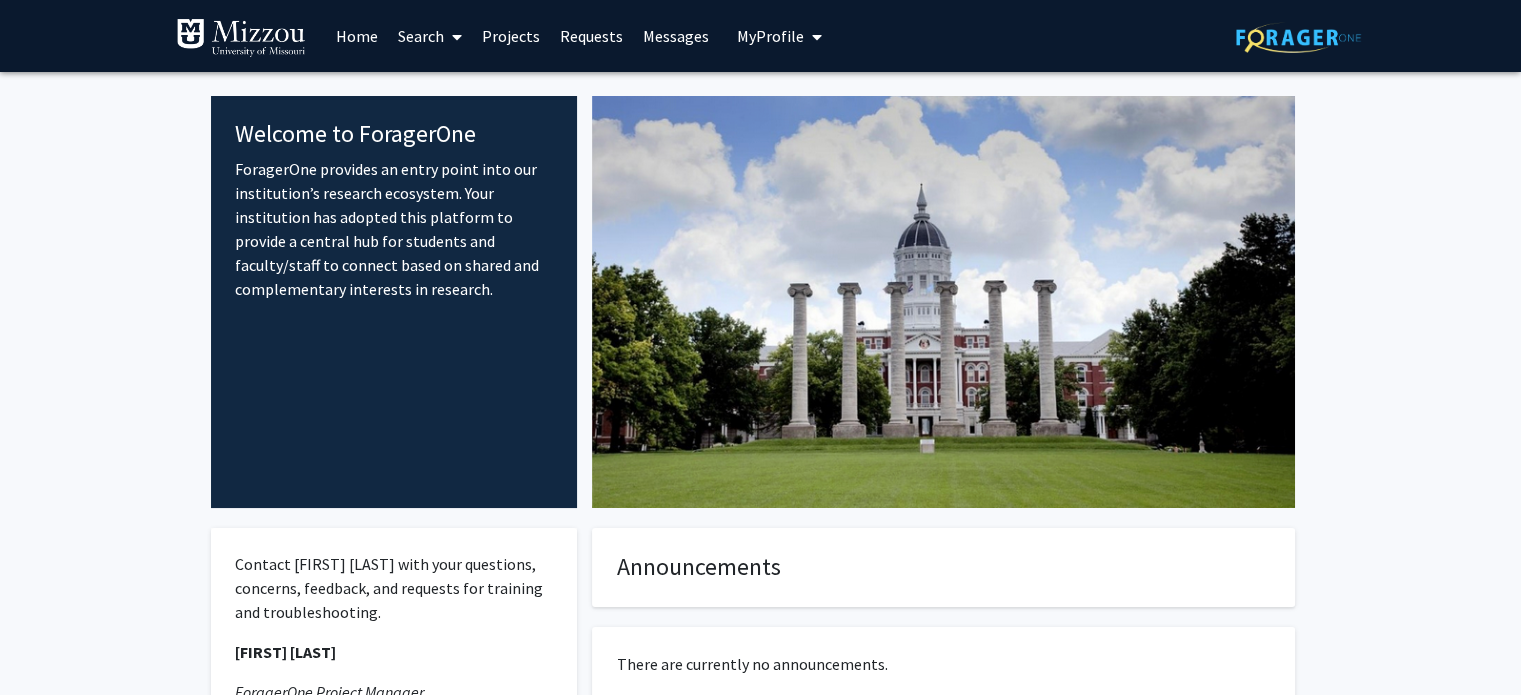 click on "My   Profile" at bounding box center [770, 36] 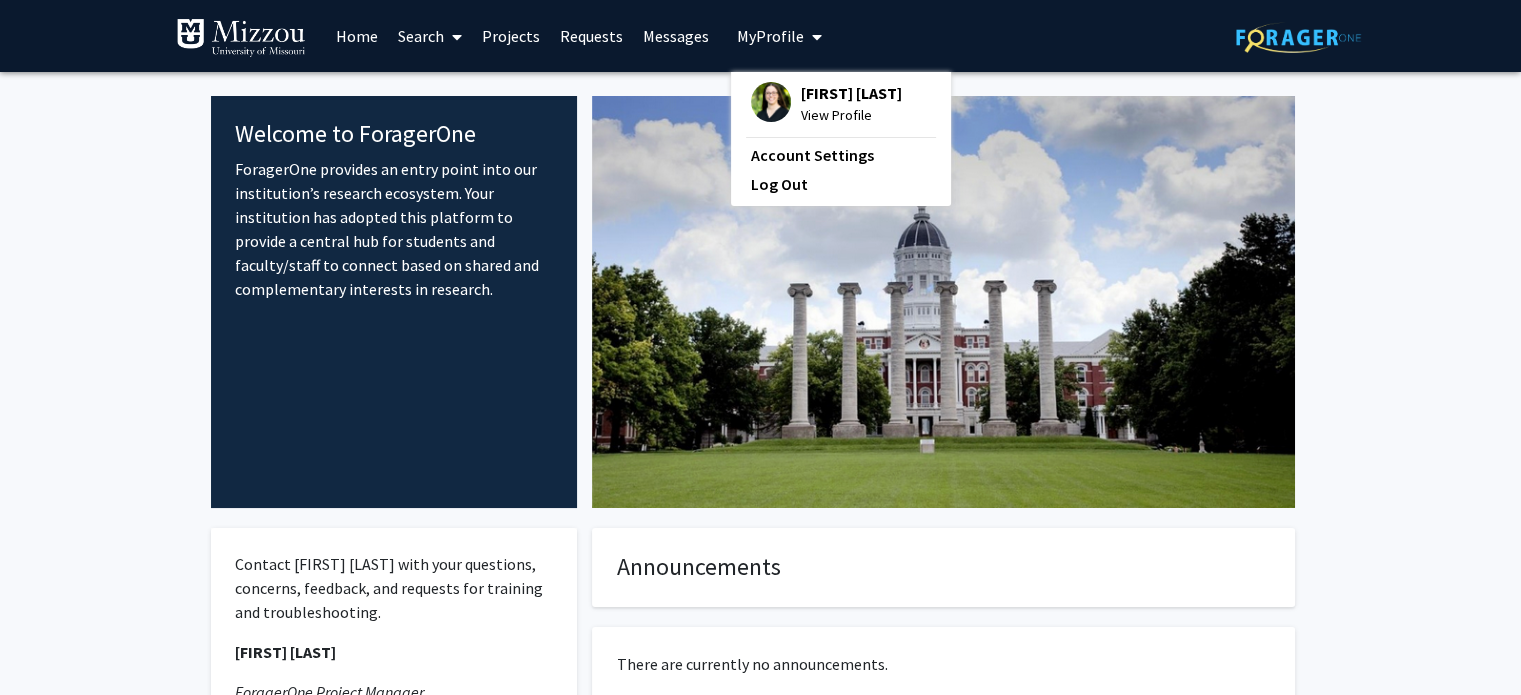 click on "Messages" at bounding box center (676, 36) 